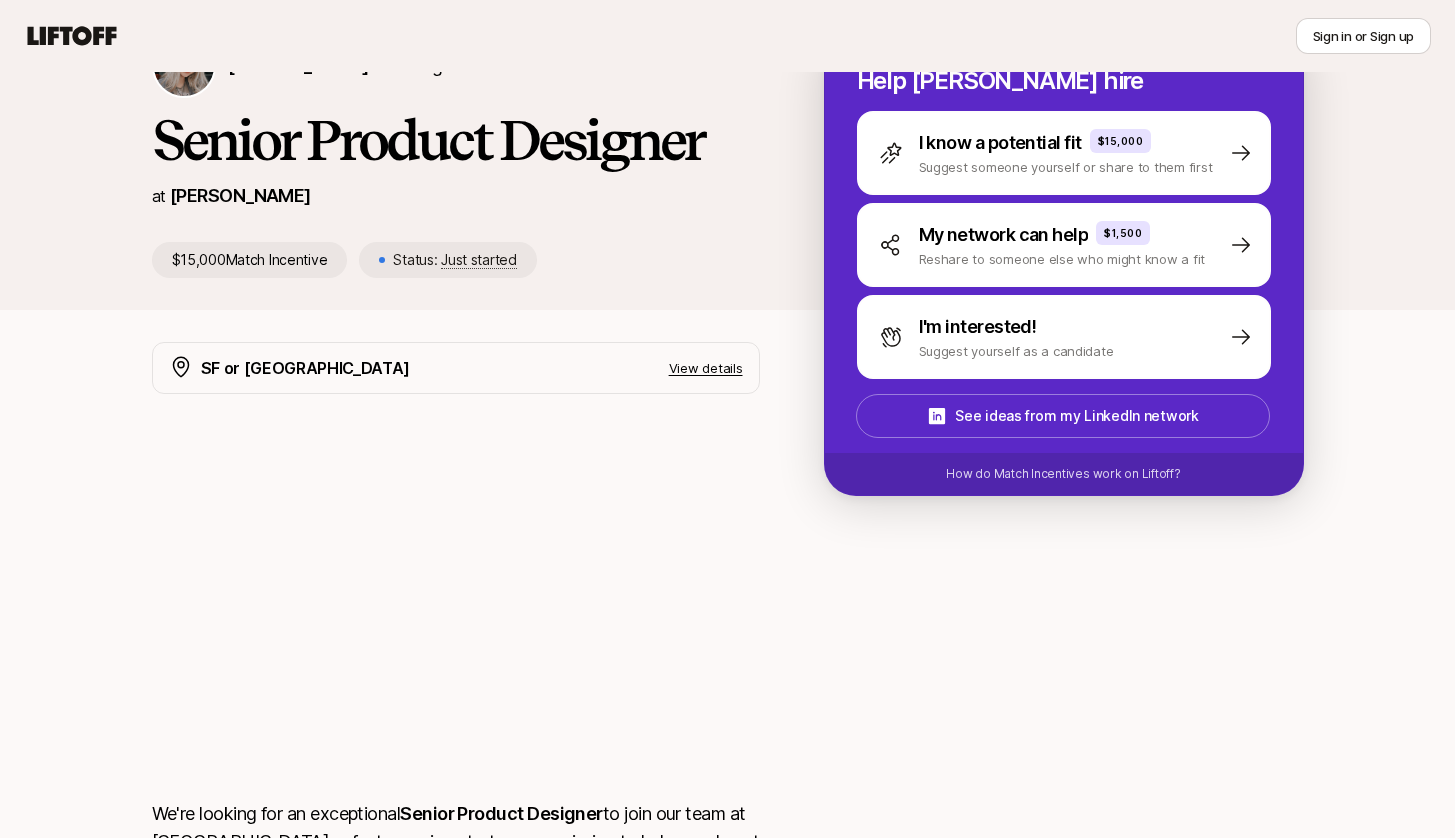 scroll, scrollTop: 92, scrollLeft: 0, axis: vertical 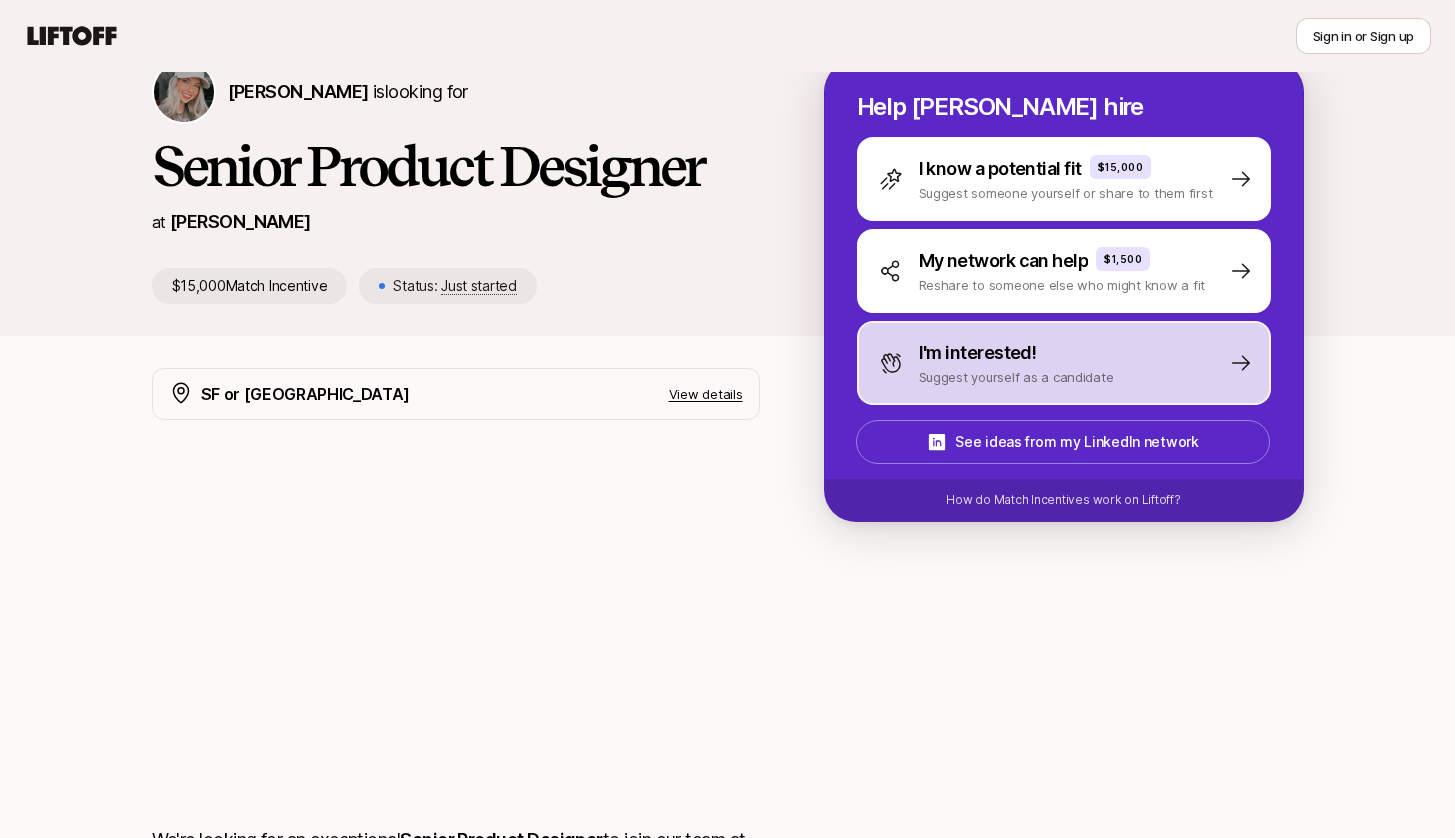 click on "I'm interested! Suggest yourself as a candidate" at bounding box center [1064, 363] 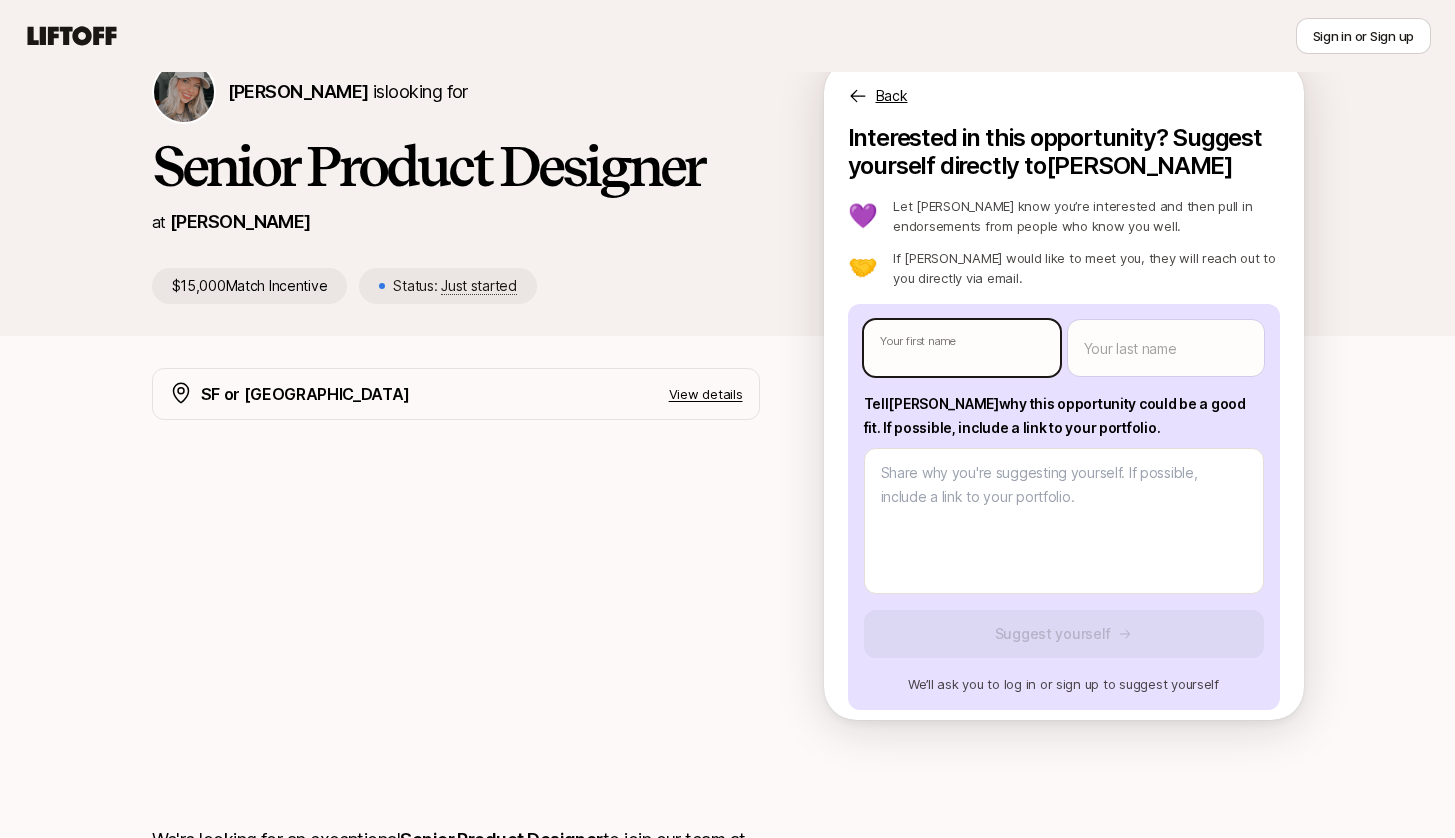 type on "x" 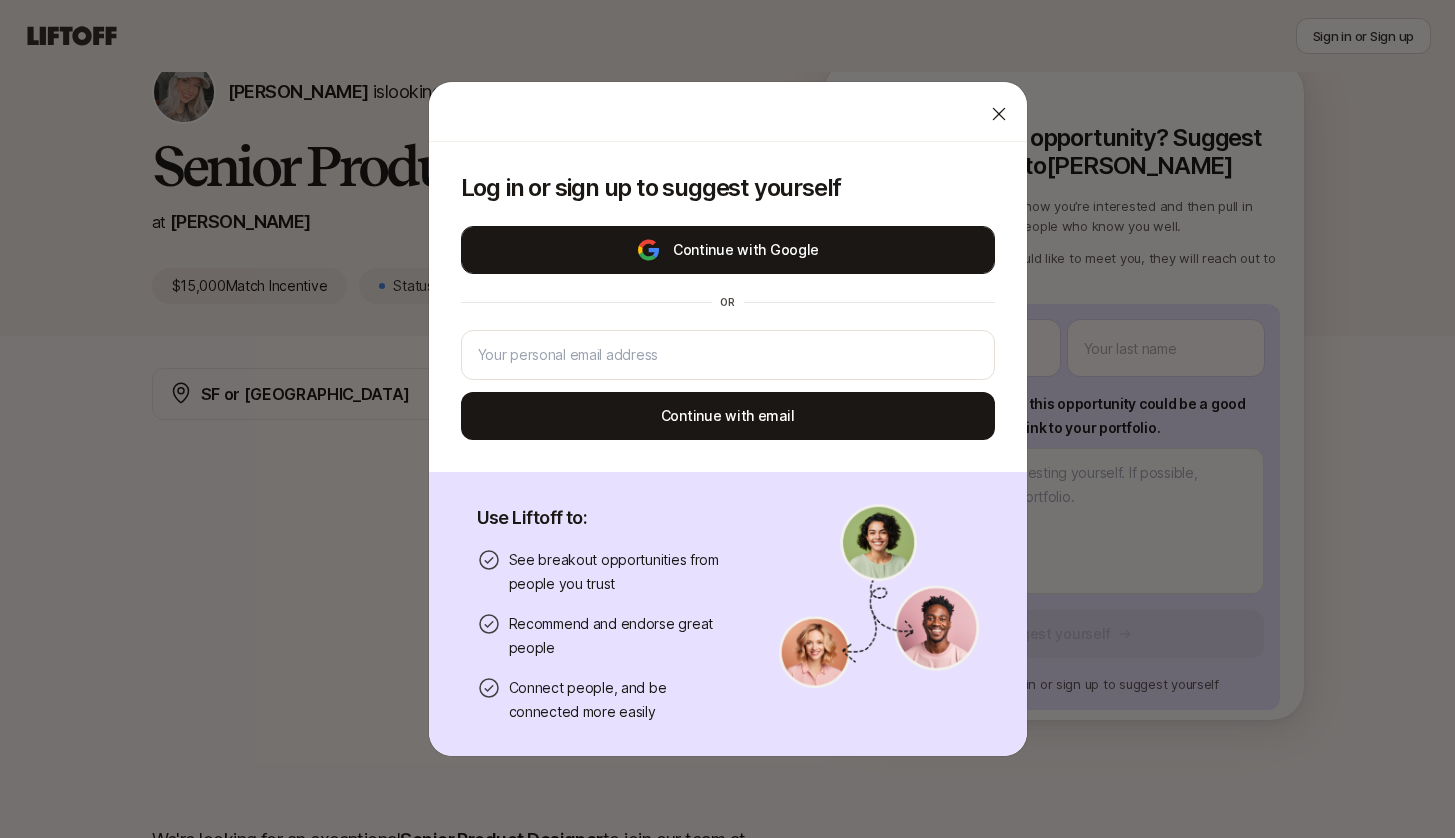 click on "Continue with Google" at bounding box center (728, 250) 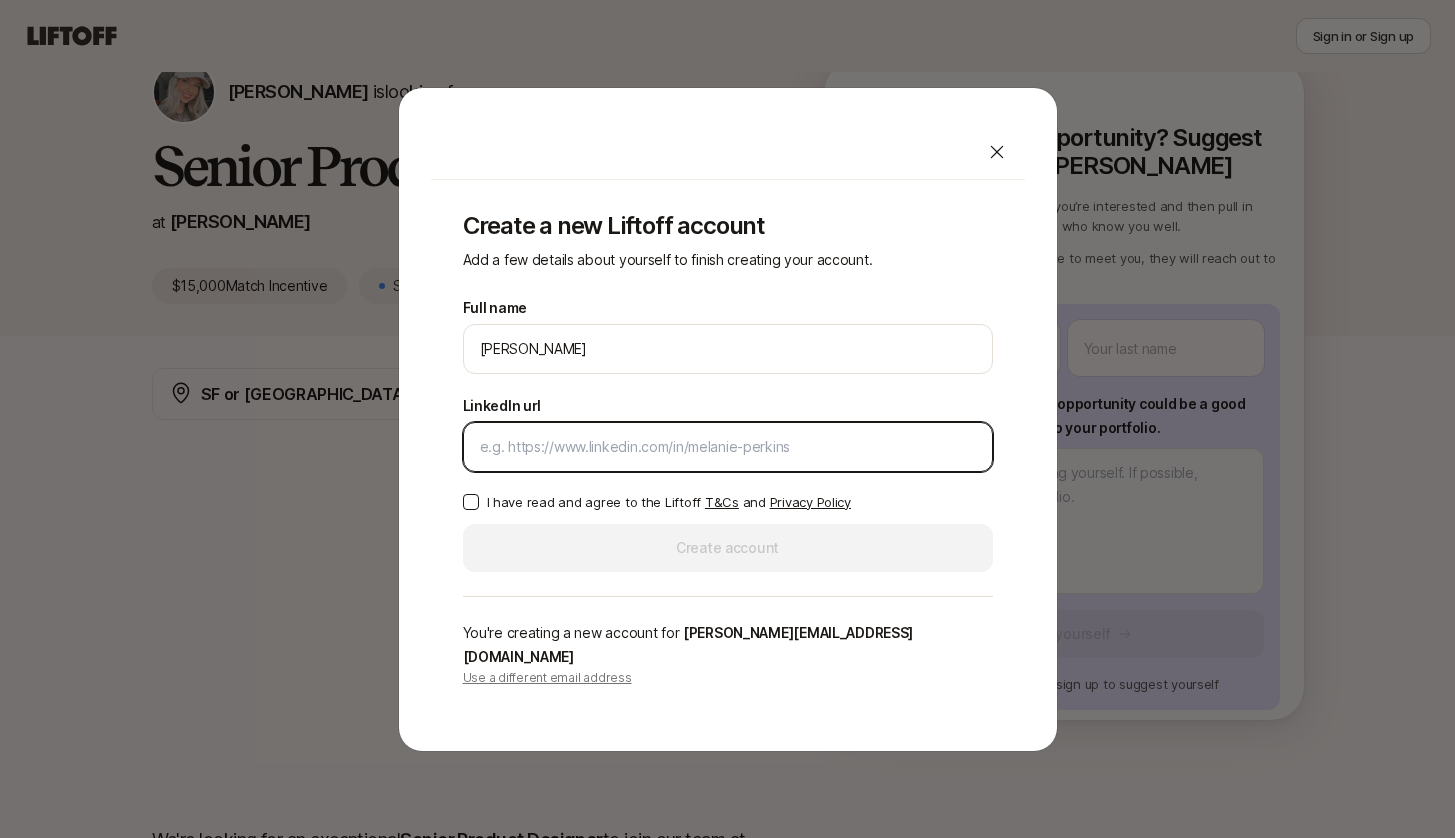 paste on "[URL][DOMAIN_NAME]" 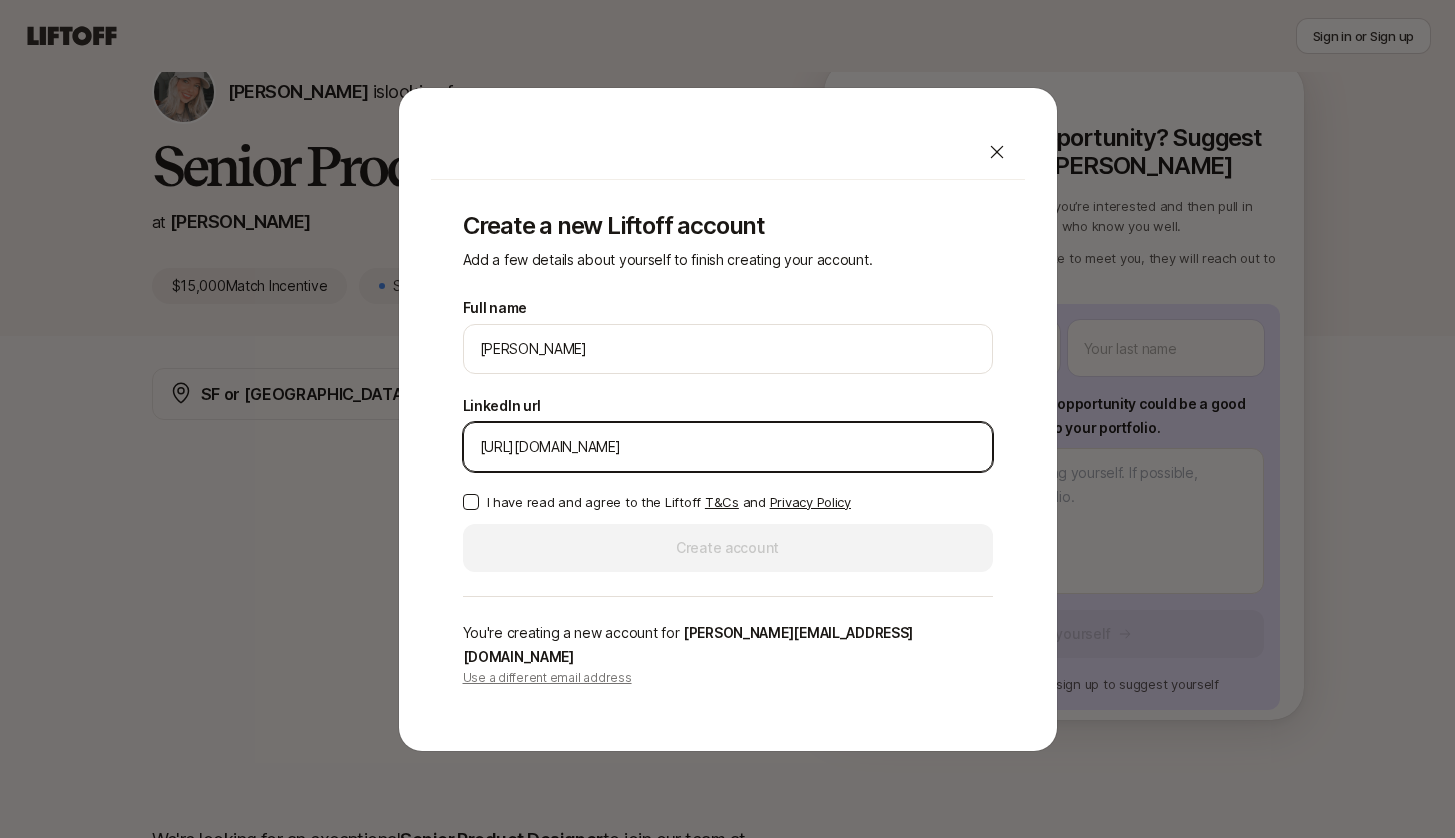 type on "[URL][DOMAIN_NAME]" 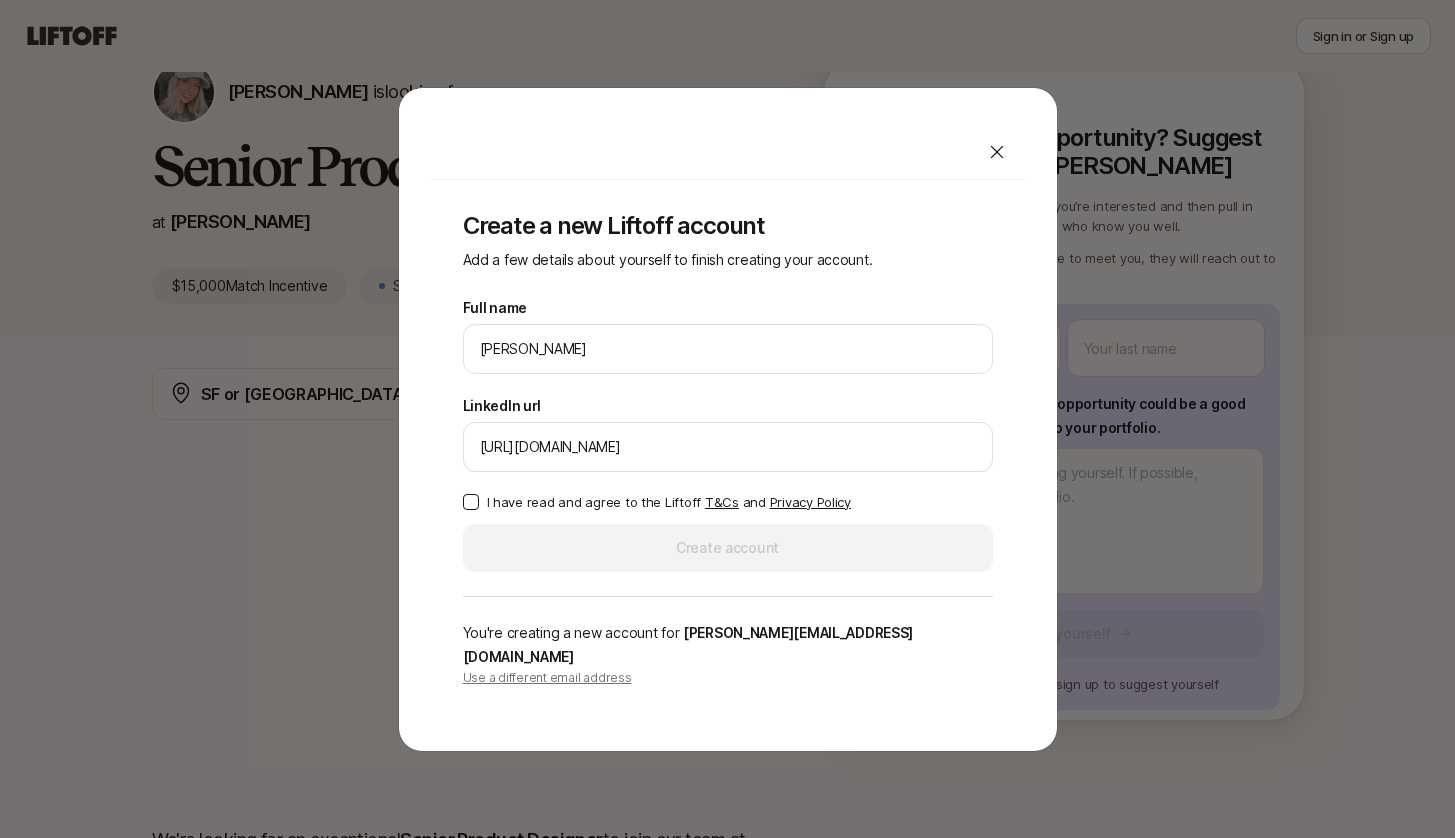 click on "I have read and agree to the Liftoff   T&Cs   and   Privacy Policy" at bounding box center [728, 502] 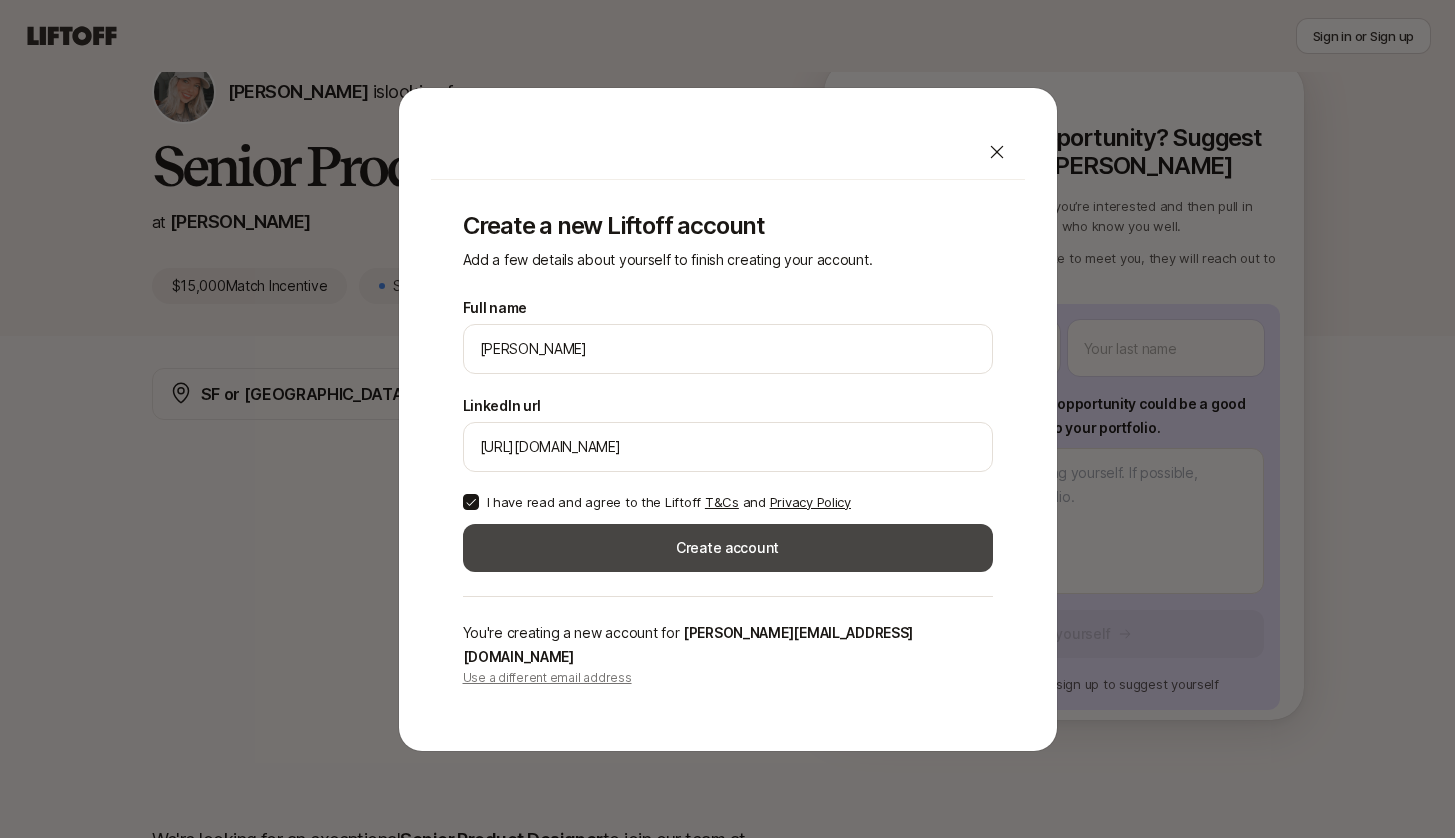 scroll, scrollTop: 88, scrollLeft: 0, axis: vertical 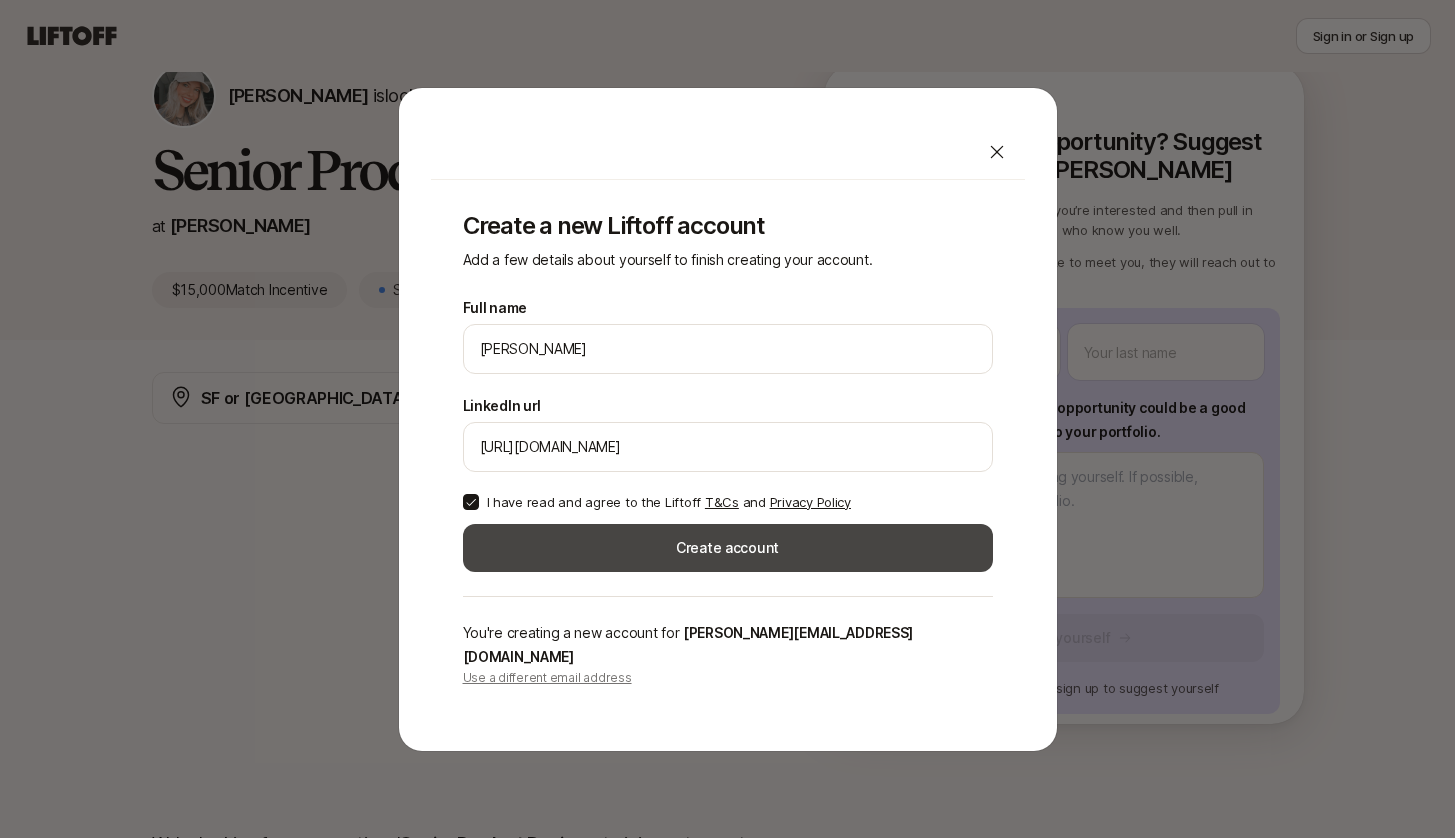 click on "Create account" at bounding box center [728, 548] 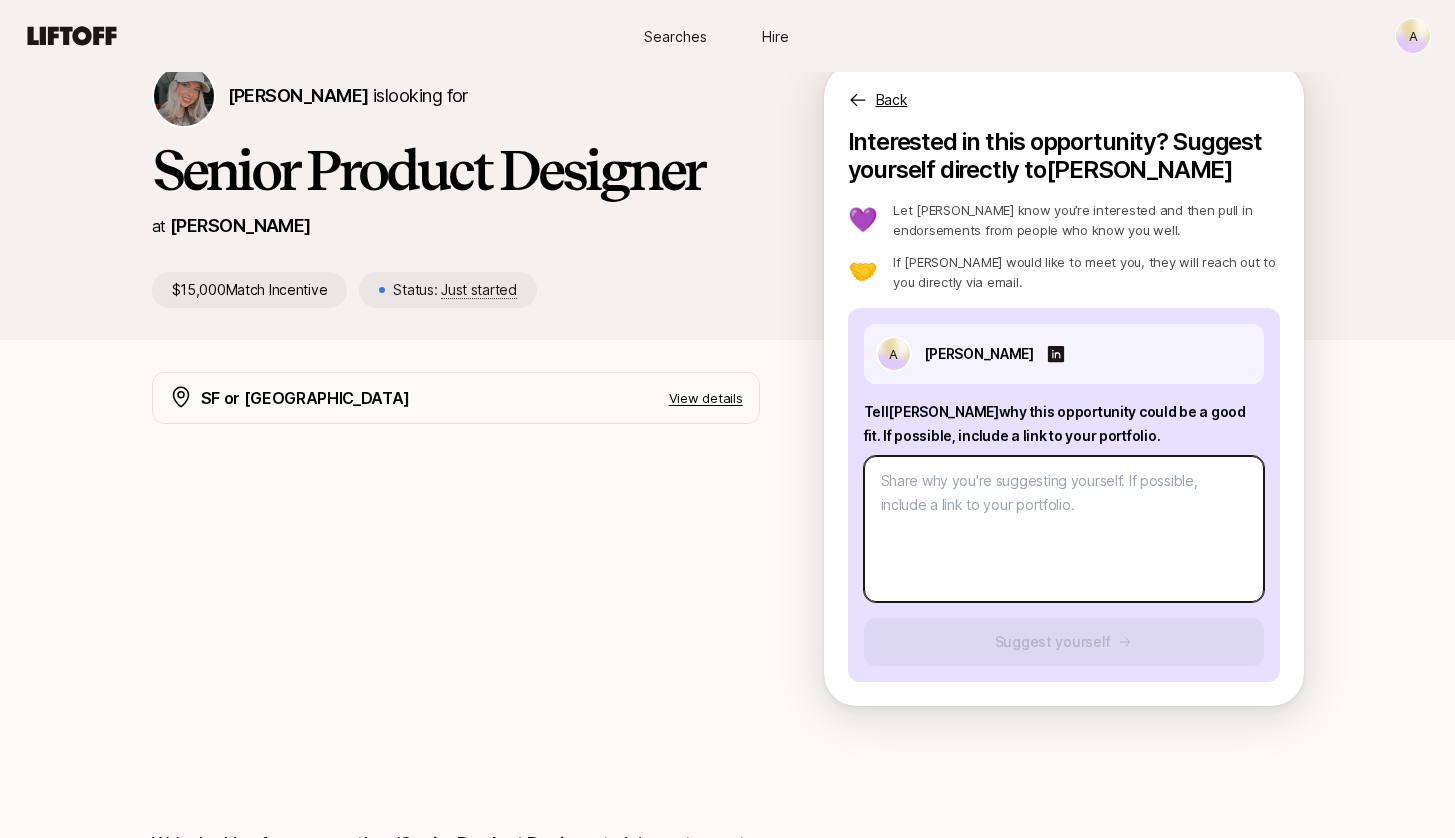click at bounding box center (1064, 529) 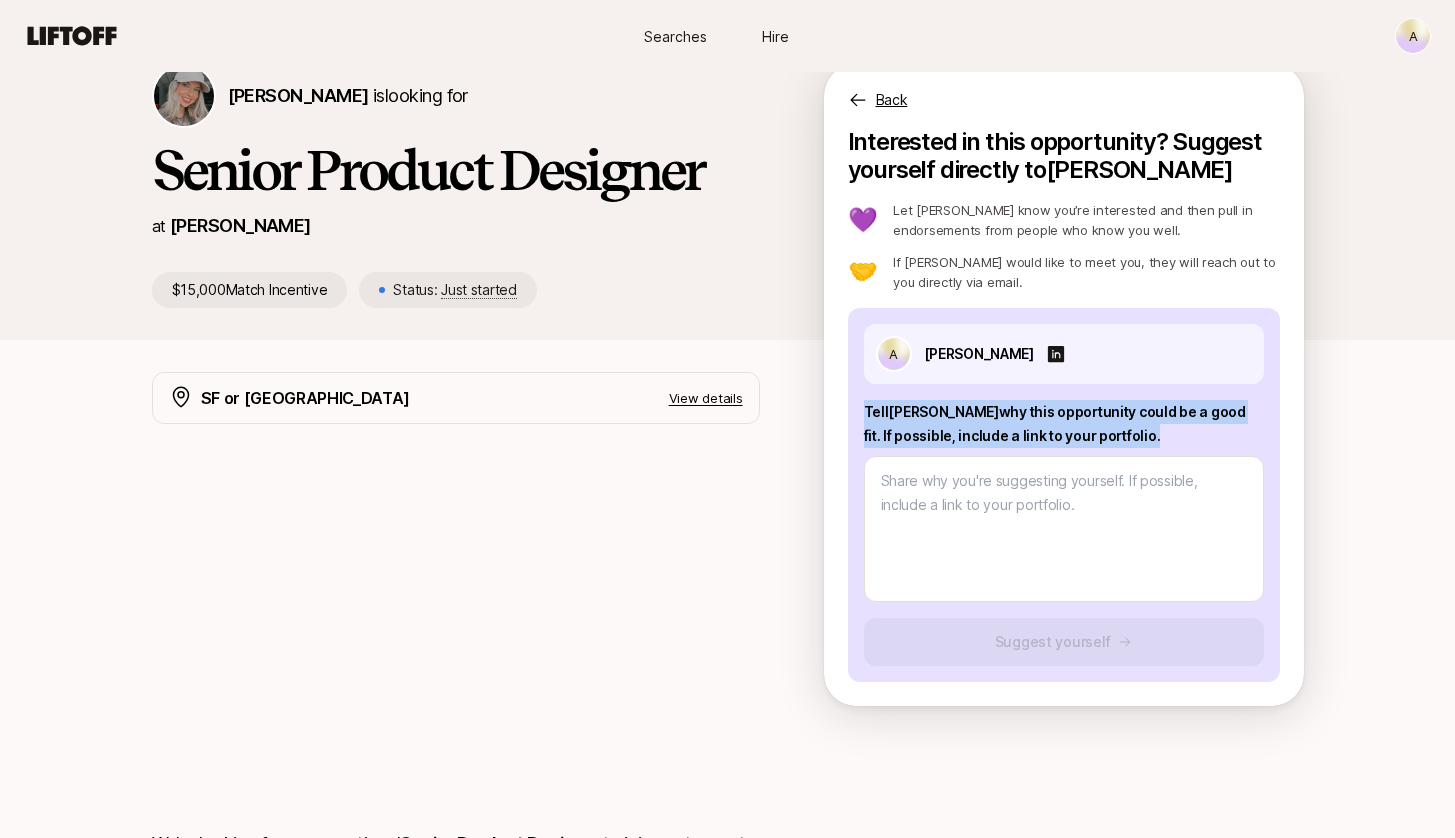 drag, startPoint x: 1134, startPoint y: 440, endPoint x: 861, endPoint y: 411, distance: 274.53598 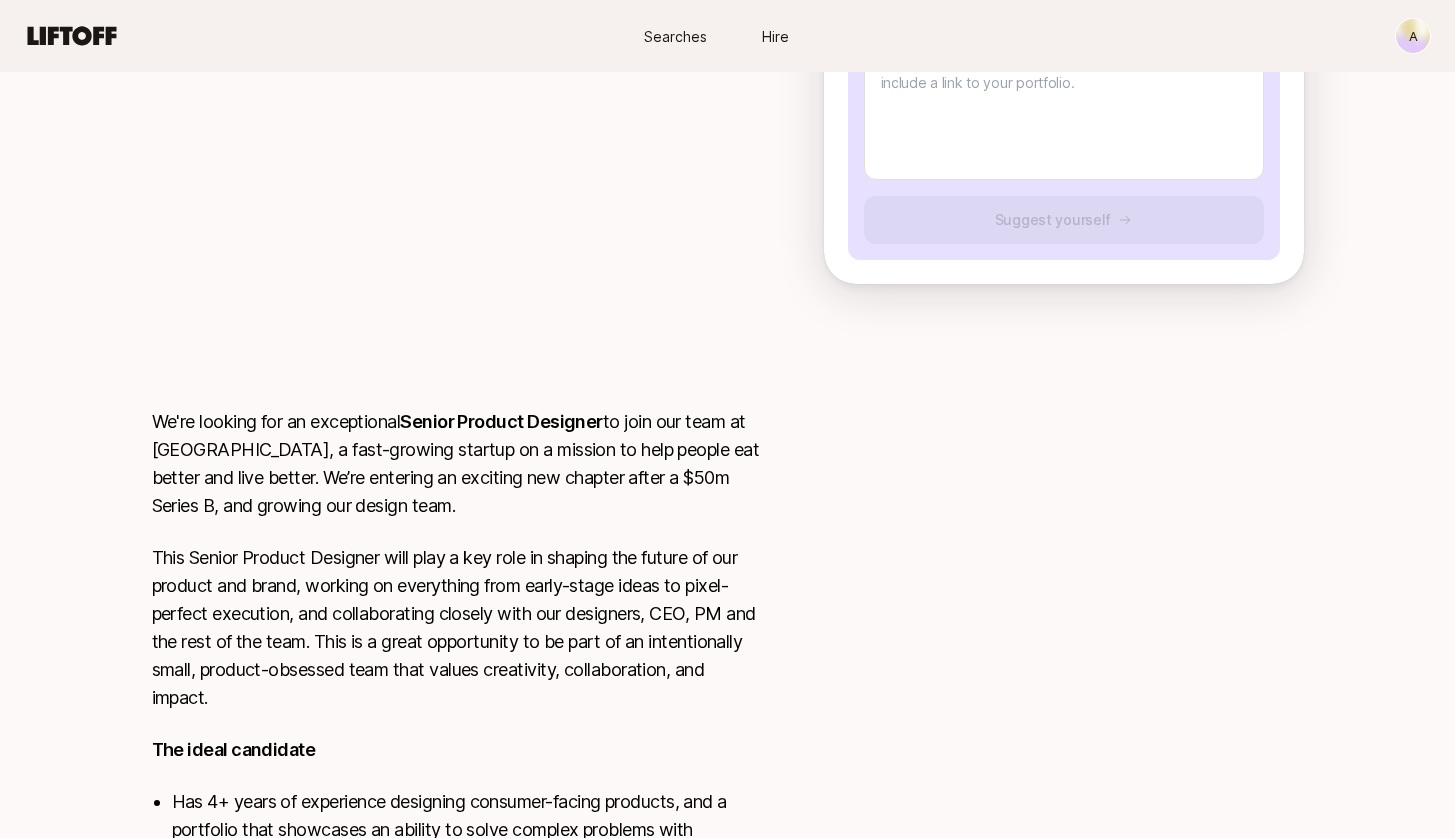 scroll, scrollTop: 506, scrollLeft: 0, axis: vertical 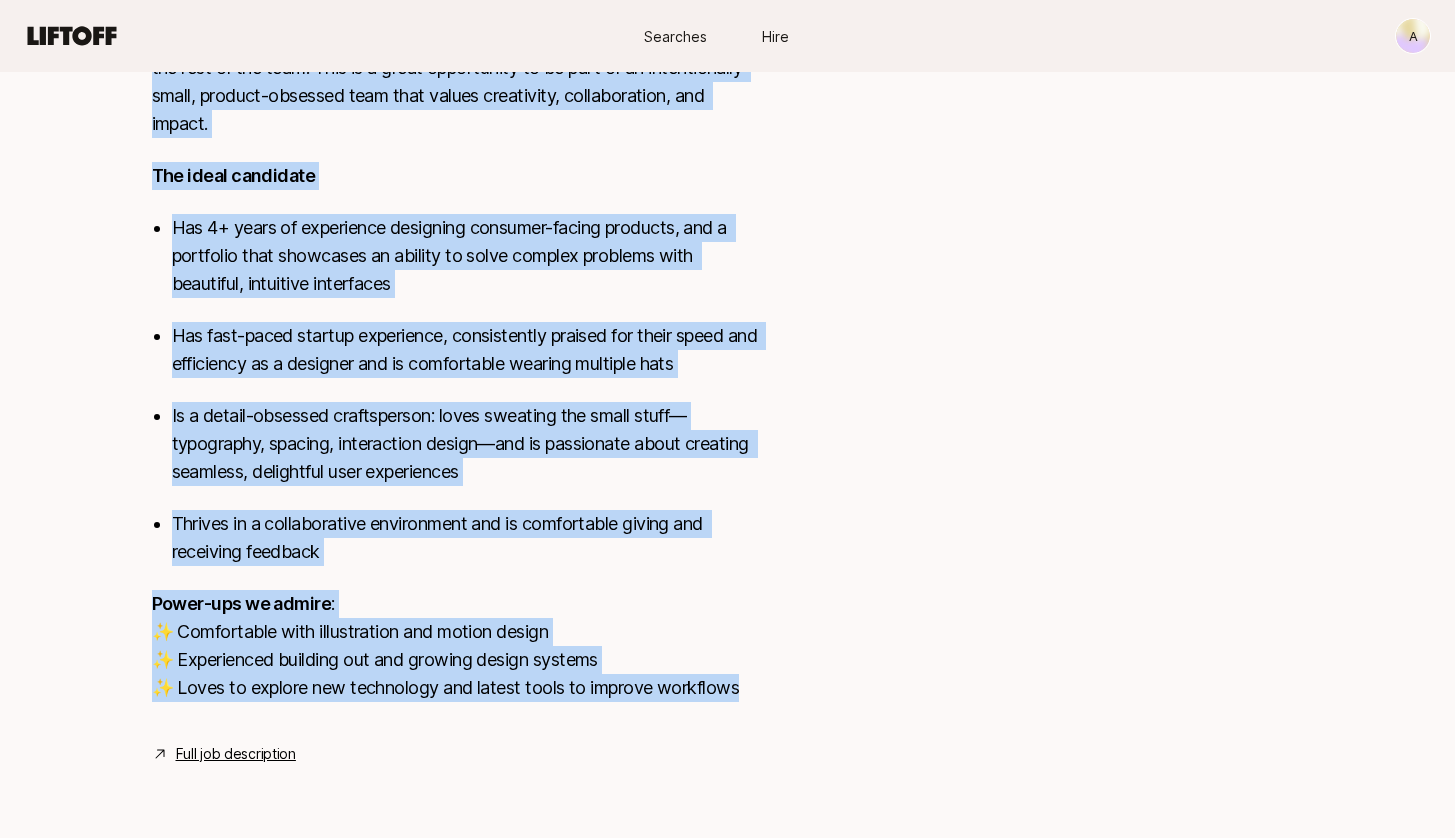 drag, startPoint x: 155, startPoint y: 421, endPoint x: 751, endPoint y: 689, distance: 653.483 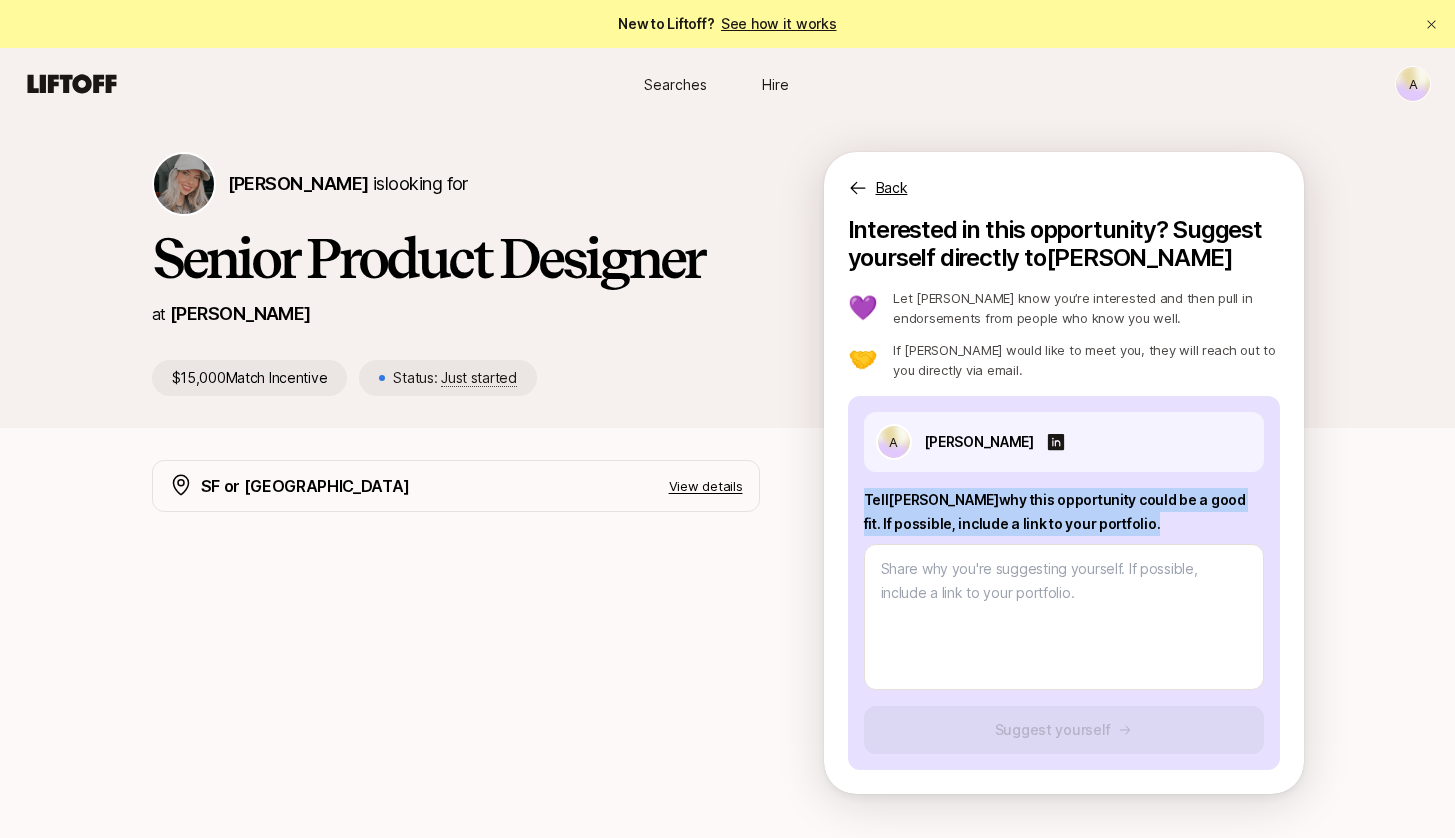 drag, startPoint x: 1130, startPoint y: 523, endPoint x: 865, endPoint y: 501, distance: 265.91165 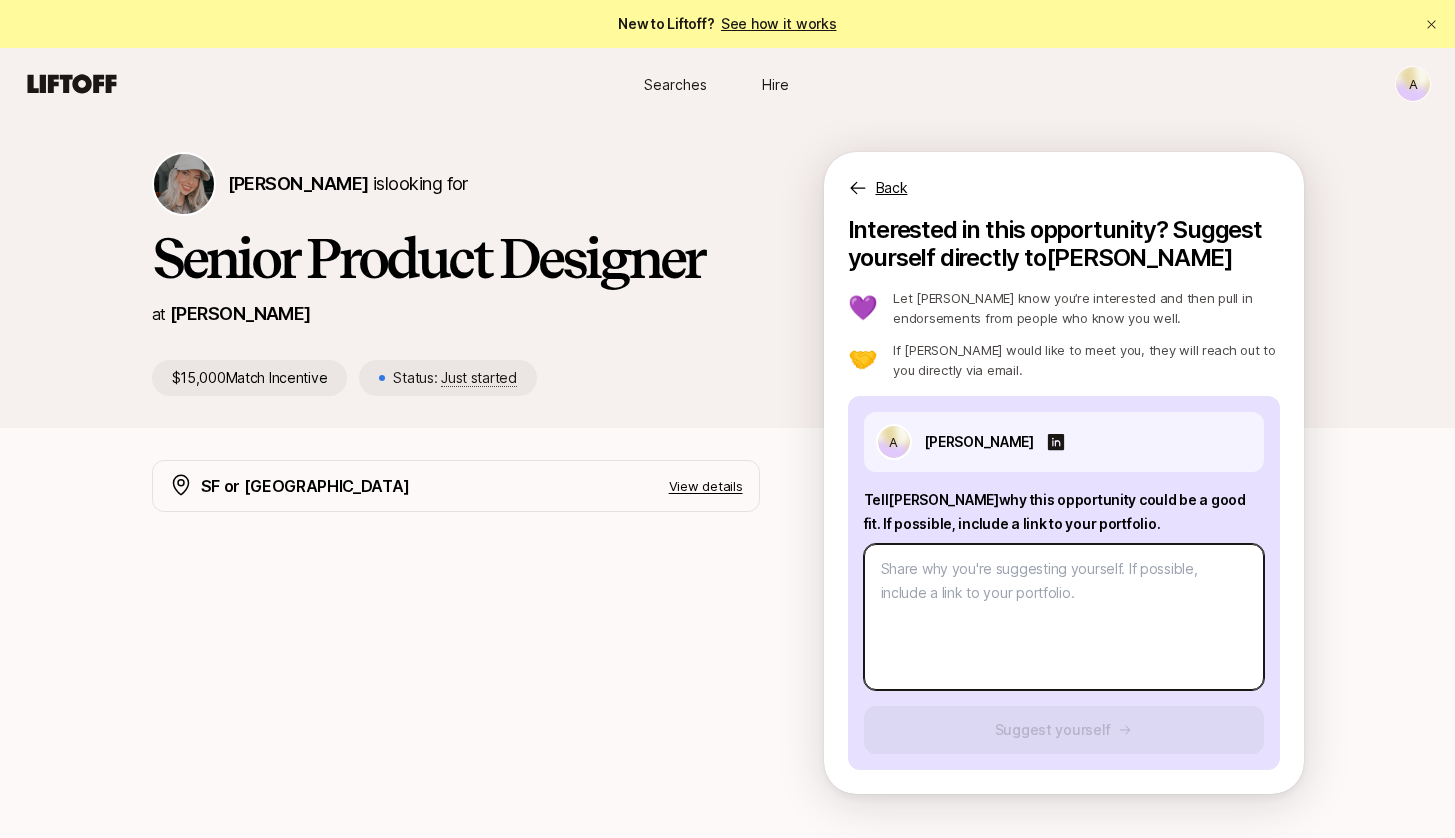 click at bounding box center [1064, 617] 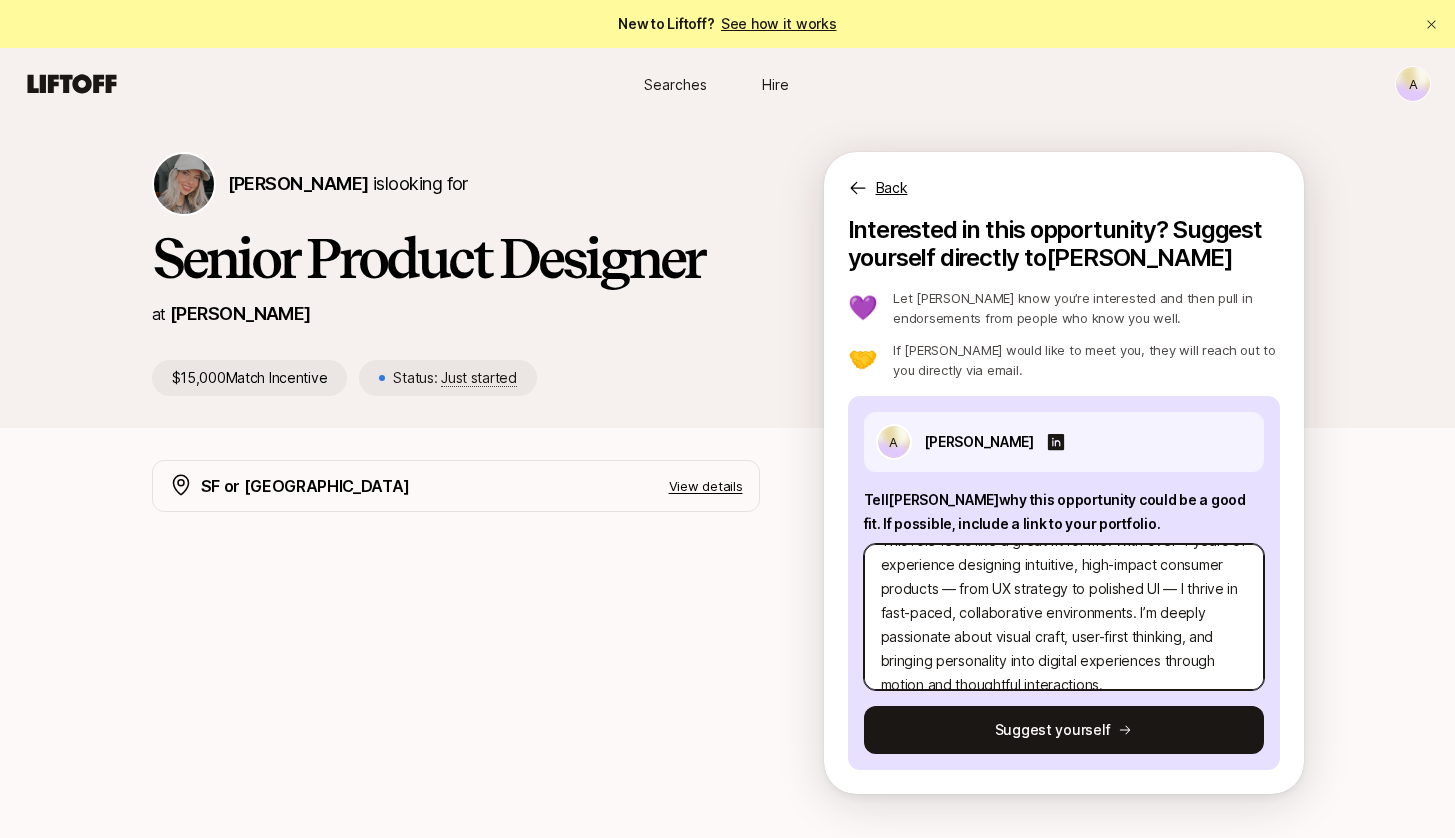 scroll, scrollTop: 137, scrollLeft: 0, axis: vertical 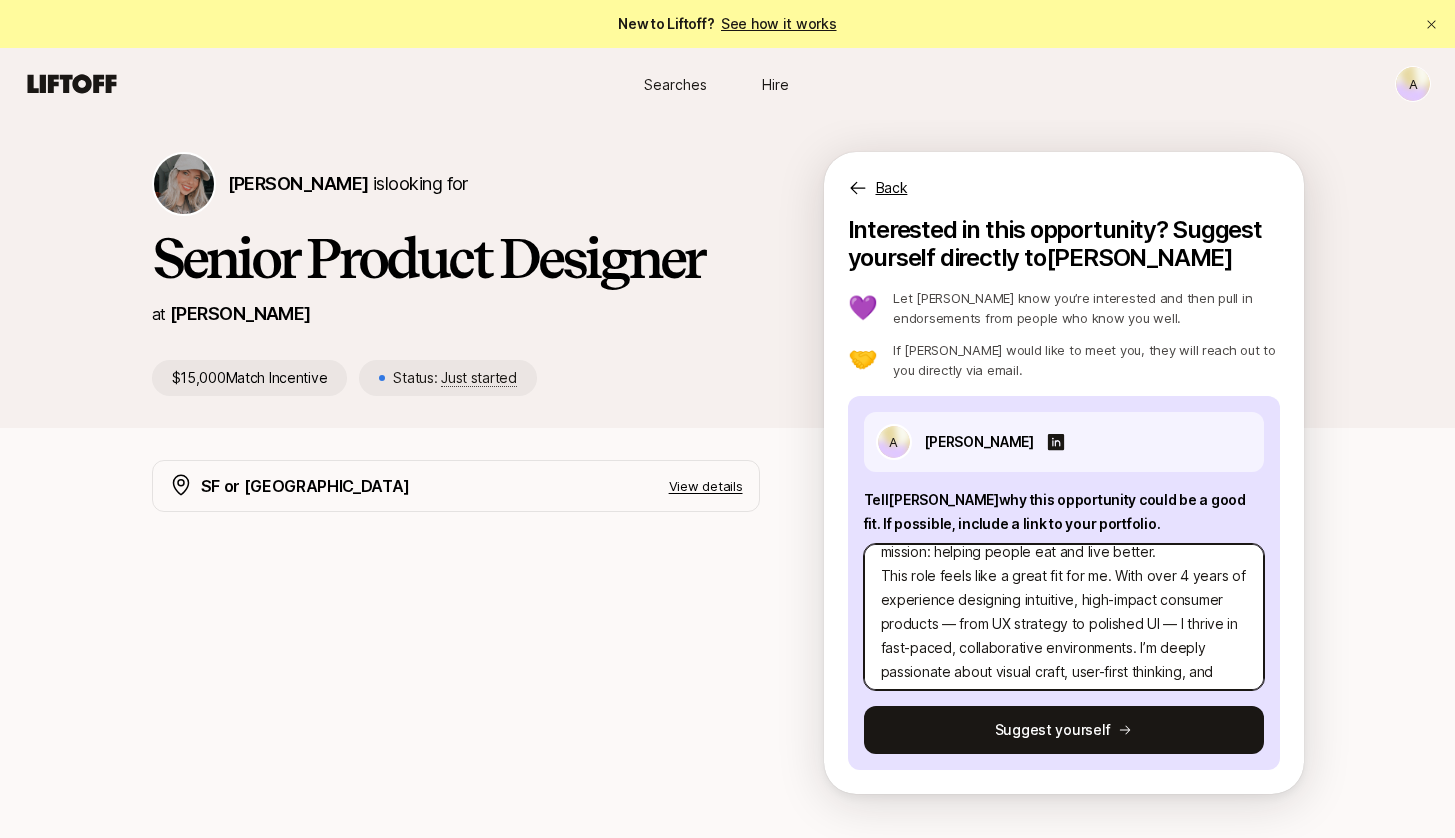 click on "Hi [PERSON_NAME],
I’m thrilled to see that [PERSON_NAME] is growing its design team — congratulations on the Series B! I’ve been following your work and love how [PERSON_NAME] is blending thoughtful design with such an important mission: helping people eat and live better.
This role feels like a great fit for me. With over 4 years of experience designing intuitive, high-impact consumer products — from UX strategy to polished UI — I thrive in fast-paced, collaborative environments. I’m deeply passionate about visual craft, user-first thinking, and bringing personality into digital experiences through motion and thoughtful interactions.
I’ve attached my [portfolio](insert link) and would love the chance to chat more about how I can contribute to the team and mission at [GEOGRAPHIC_DATA].
Looking forward to hearing from you!
[PERSON_NAME]
[LinkedIn Profile link]" at bounding box center (1064, 617) 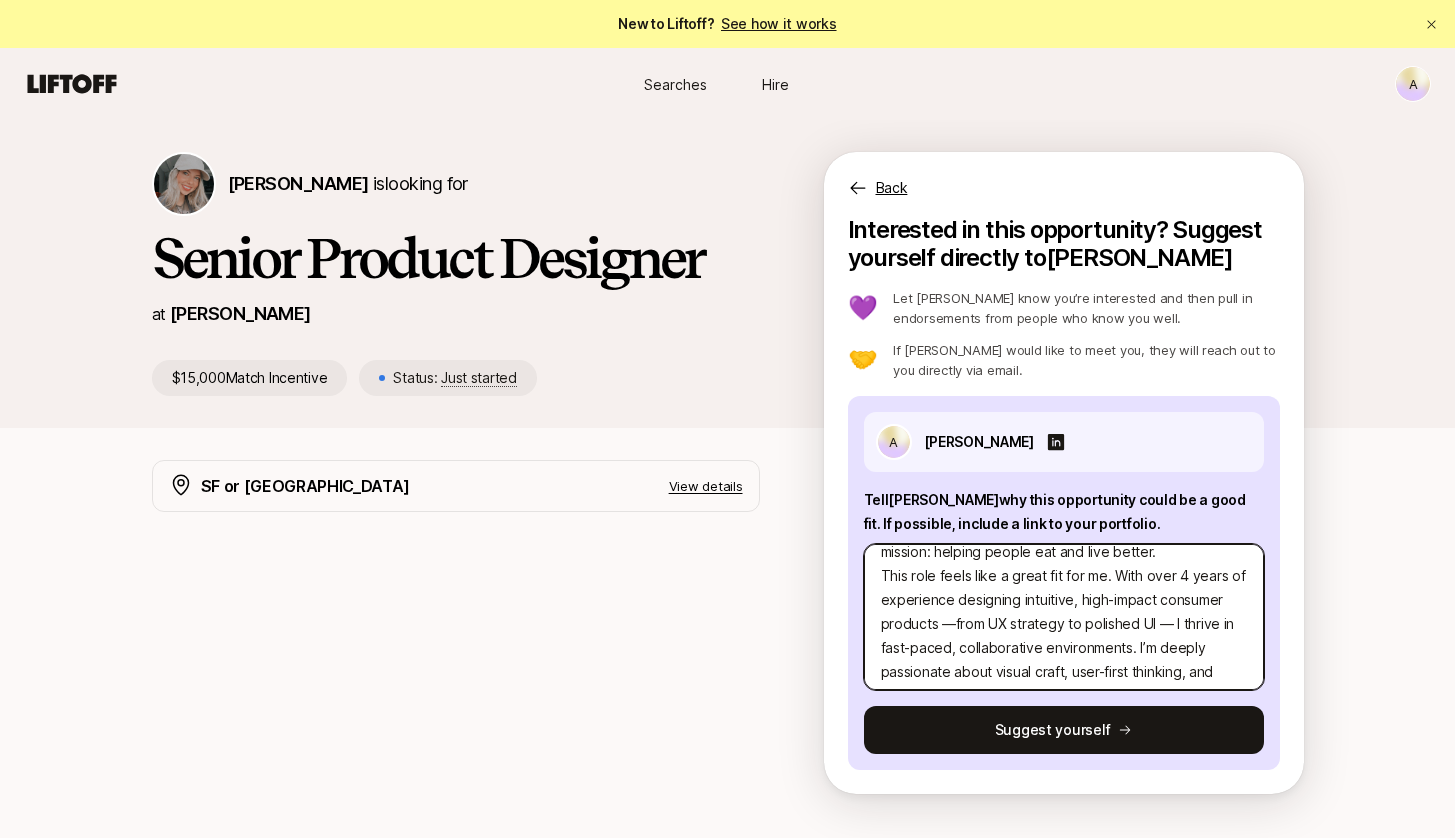 type on "x" 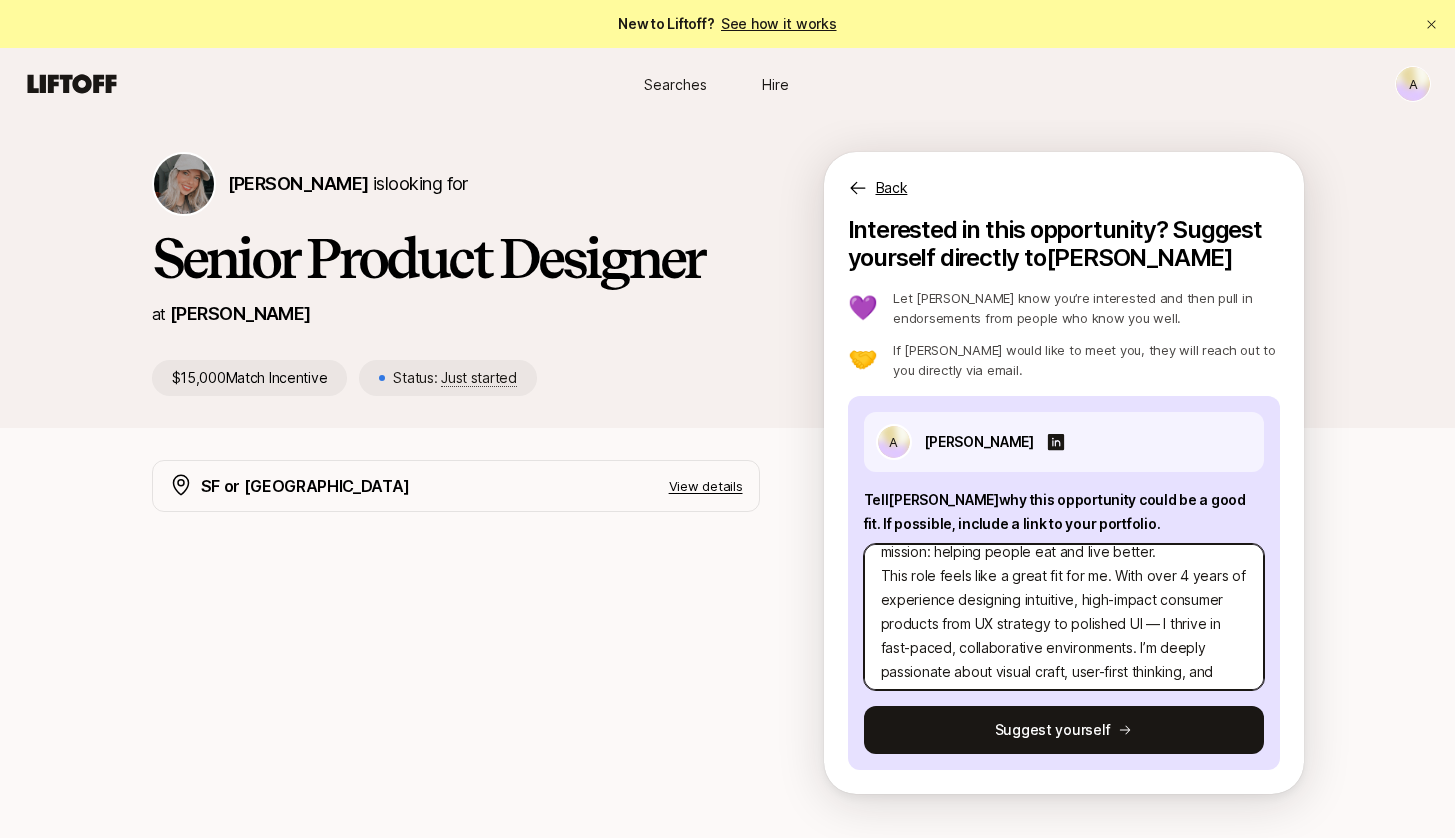 click on "Hi [PERSON_NAME],
I’m thrilled to see that [PERSON_NAME] is growing its design team — congratulations on the Series B! I’ve been following your work and love how [PERSON_NAME] is blending thoughtful design with such an important mission: helping people eat and live better.
This role feels like a great fit for me. With over 4 years of experience designing intuitive, high-impact consumer products from UX strategy to polished UI — I thrive in fast-paced, collaborative environments. I’m deeply passionate about visual craft, user-first thinking, and bringing personality into digital experiences through motion and thoughtful interactions.
I’ve attached my [portfolio](insert link) and would love the chance to chat more about how I can contribute to the team and mission at [GEOGRAPHIC_DATA].
Looking forward to hearing from you!
[PERSON_NAME]
[LinkedIn Profile link]" at bounding box center (1064, 617) 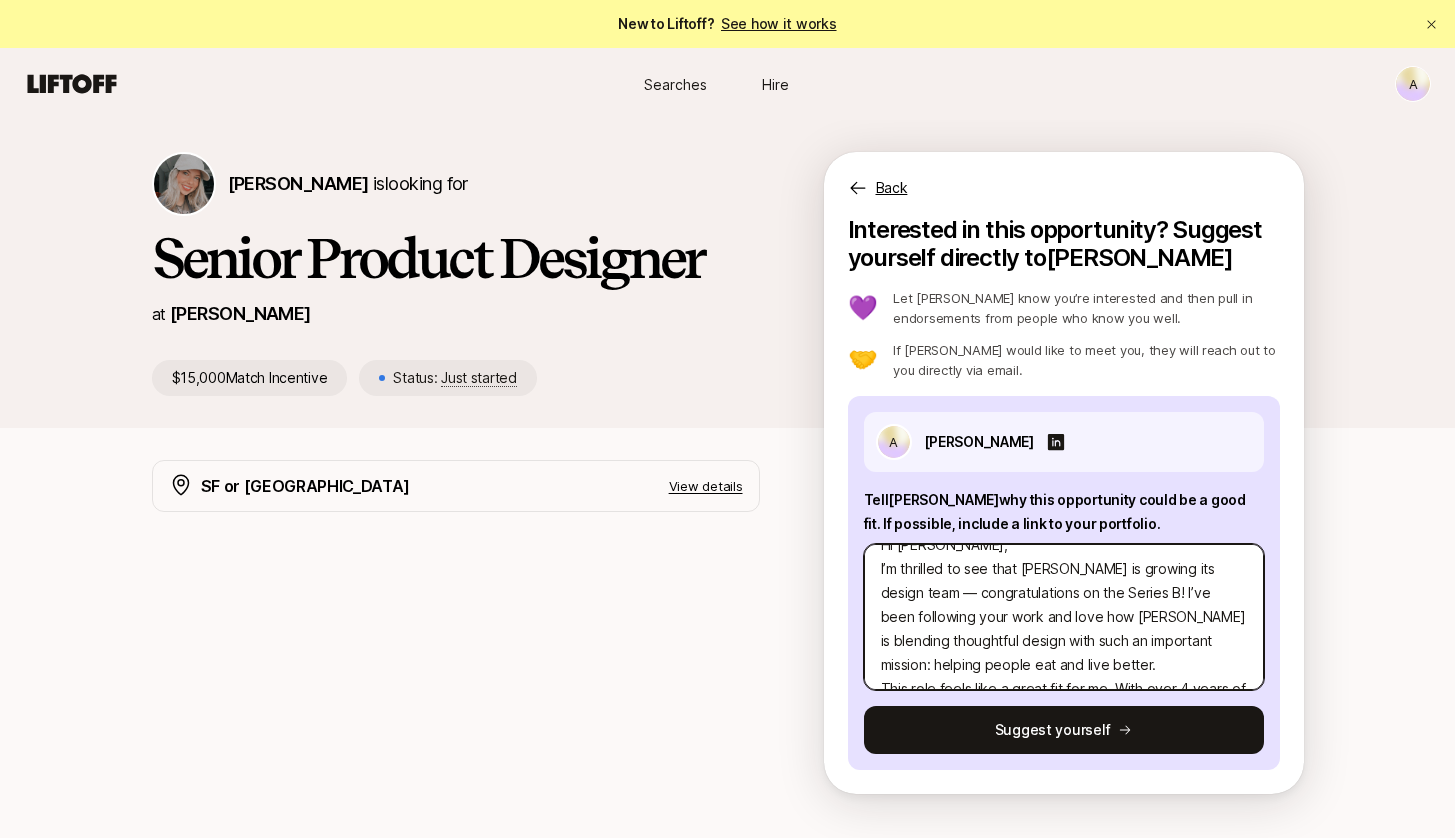 scroll, scrollTop: 0, scrollLeft: 0, axis: both 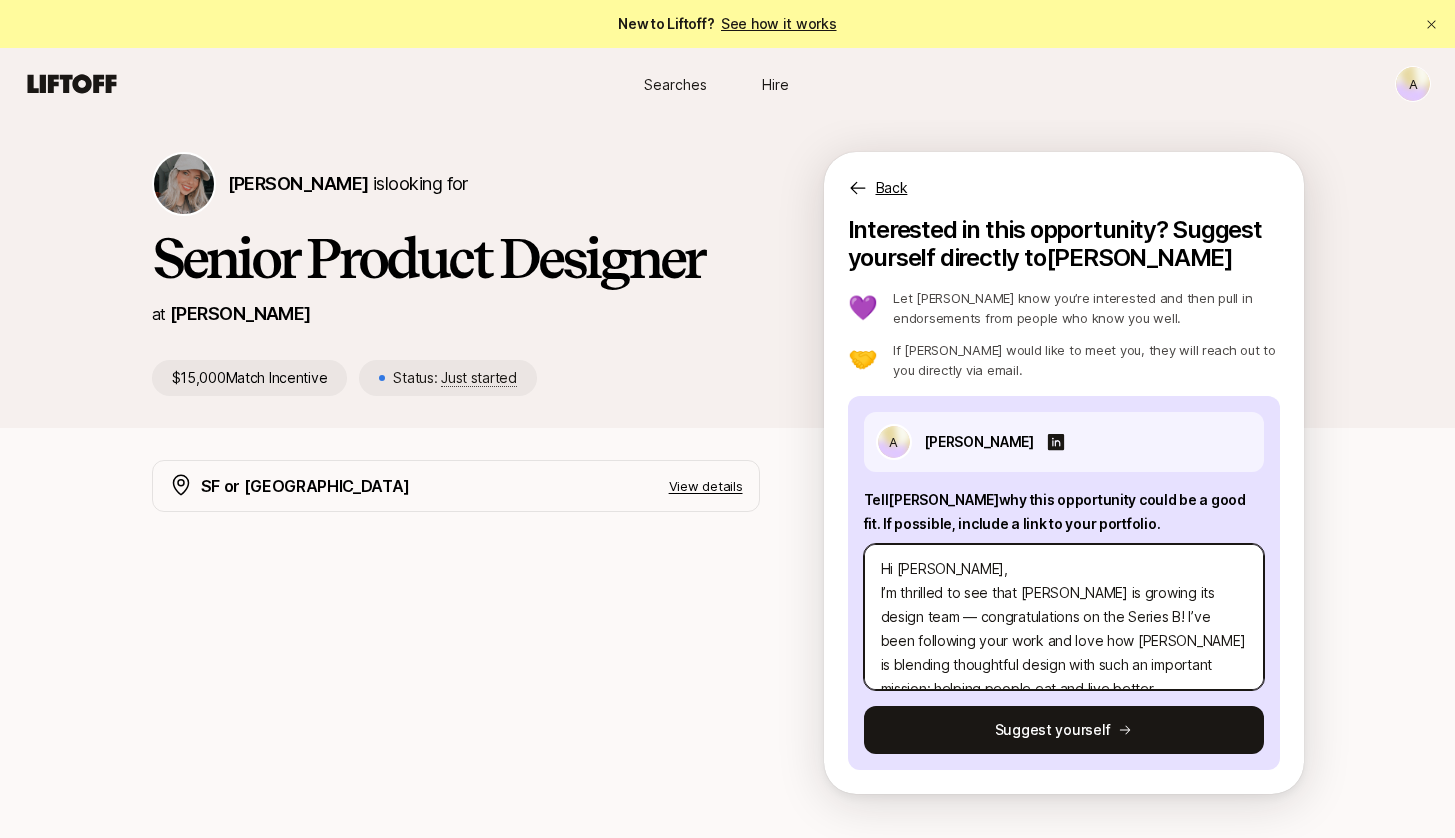 drag, startPoint x: 893, startPoint y: 617, endPoint x: 893, endPoint y: 604, distance: 13 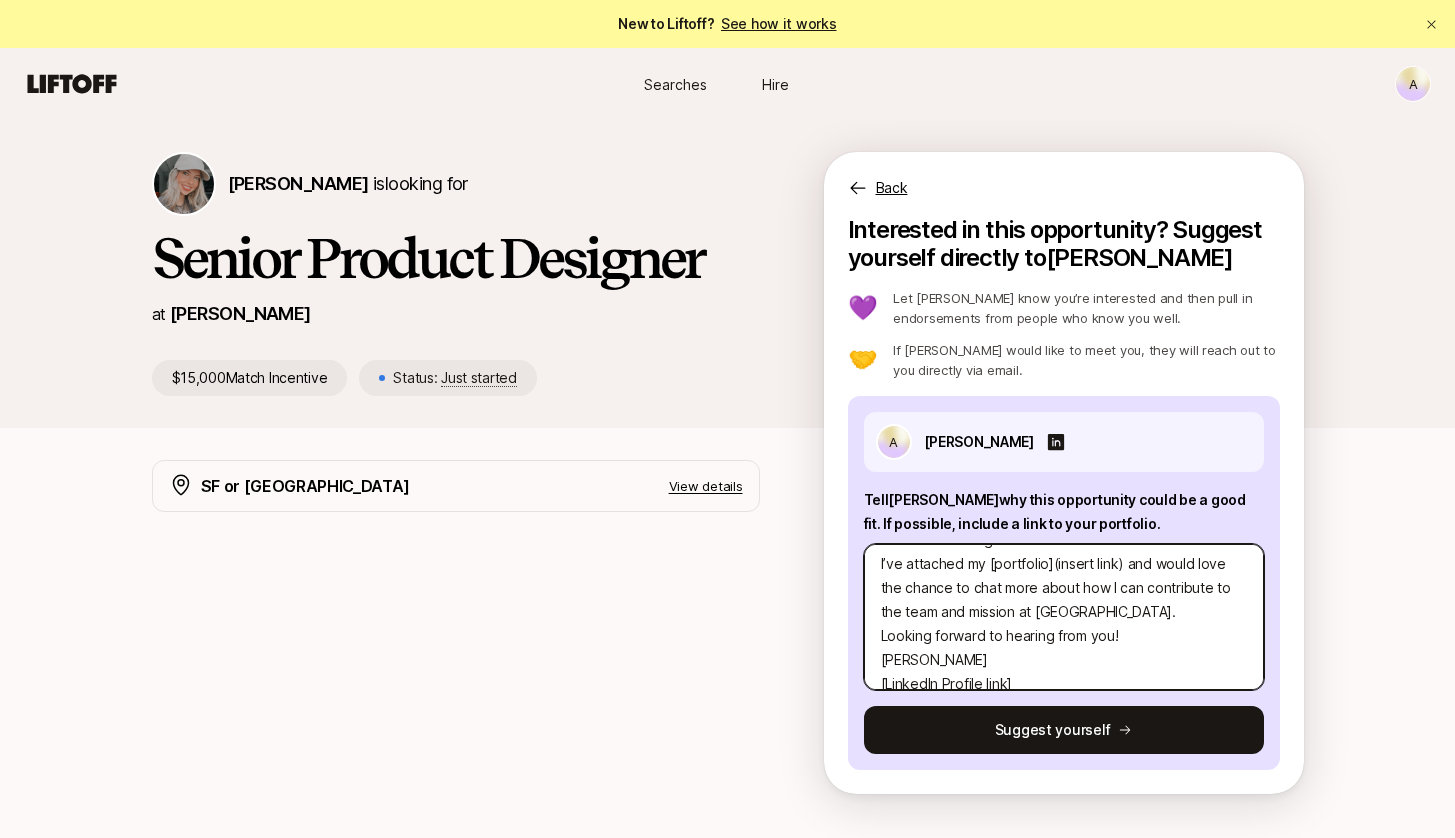 scroll, scrollTop: 315, scrollLeft: 0, axis: vertical 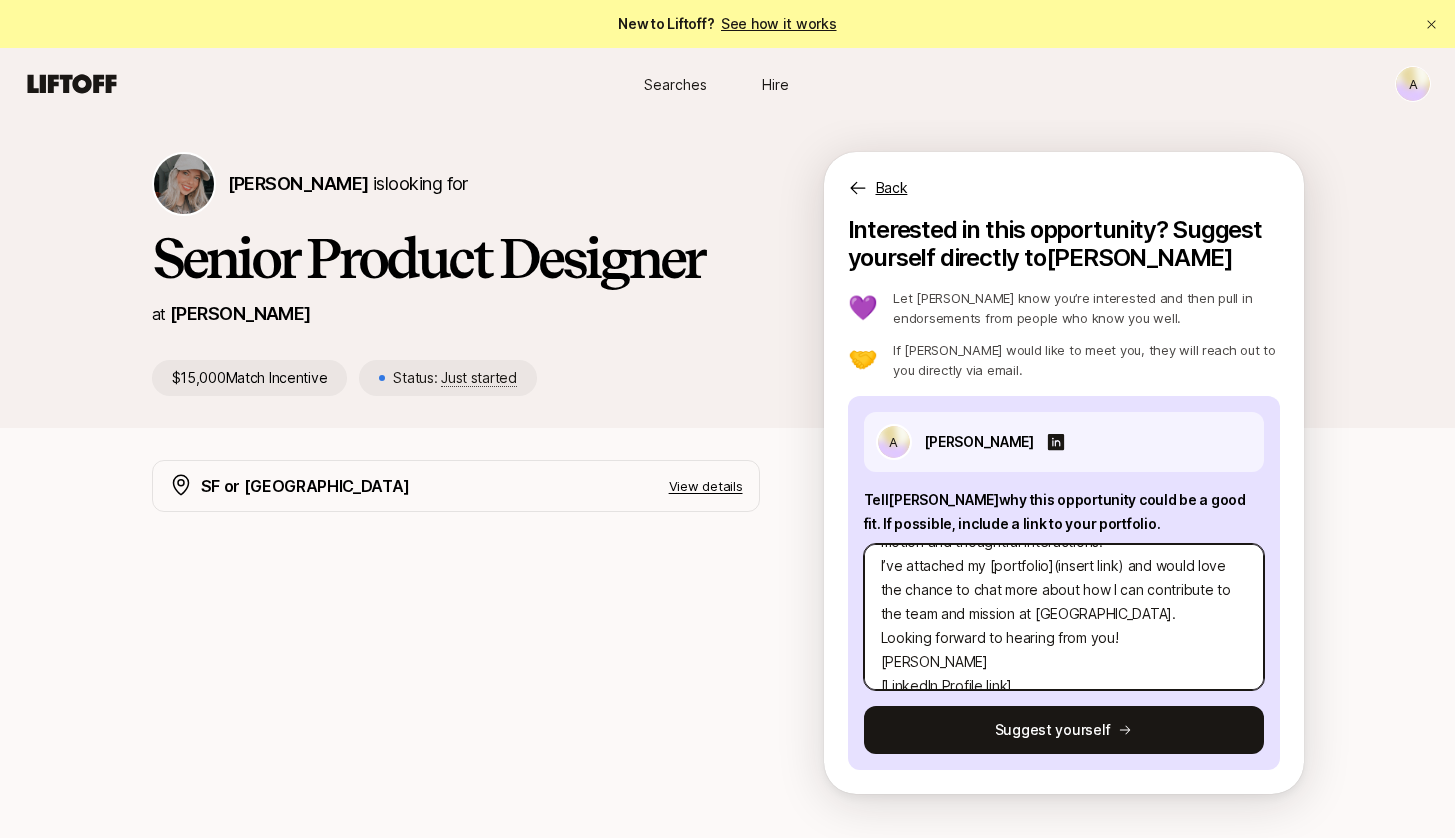 drag, startPoint x: 992, startPoint y: 592, endPoint x: 1123, endPoint y: 592, distance: 131 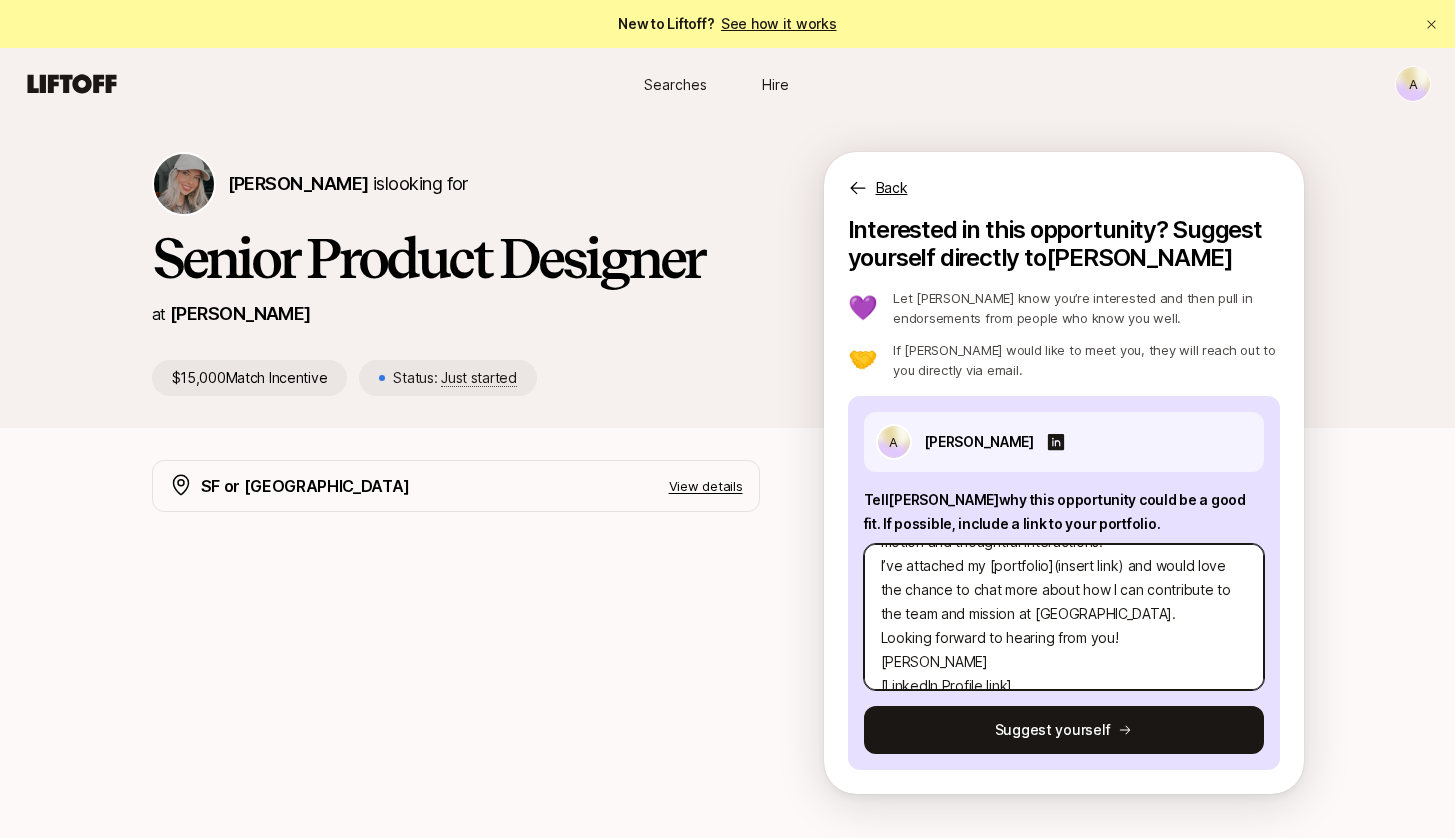 type on "x" 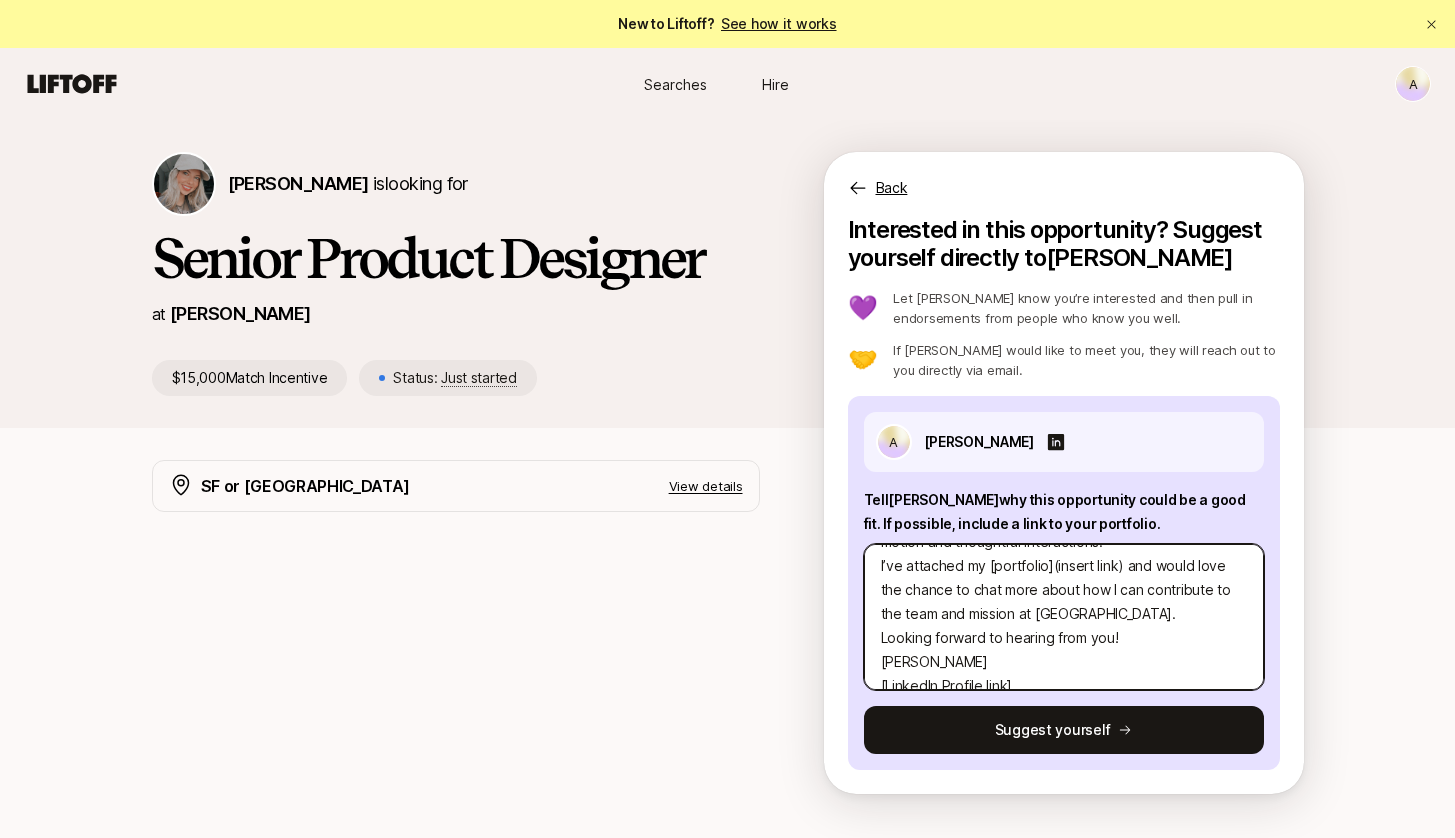 type on "Hi [PERSON_NAME],
I’m thrilled to see that [PERSON_NAME] is growing its design team  congratulations on the Series B! I’ve been following your work and love how [PERSON_NAME] is blending thoughtful design with such an important mission: helping people eat and live better.
This role feels like a great fit for me. With over 4 years of experience designing intuitive, high-impact consumer products from UX strategy to polished UI  I thrive in fast-paced, collaborative environments. I’m deeply passionate about visual craft, user-first thinking, and bringing personality into digital experiences through motion and thoughtful interactions.
I’ve attached my [ and would love the chance to chat more about how I can contribute to the team and mission at [GEOGRAPHIC_DATA].
Looking forward to hearing from you!
[PERSON_NAME]
[LinkedIn Profile link]" 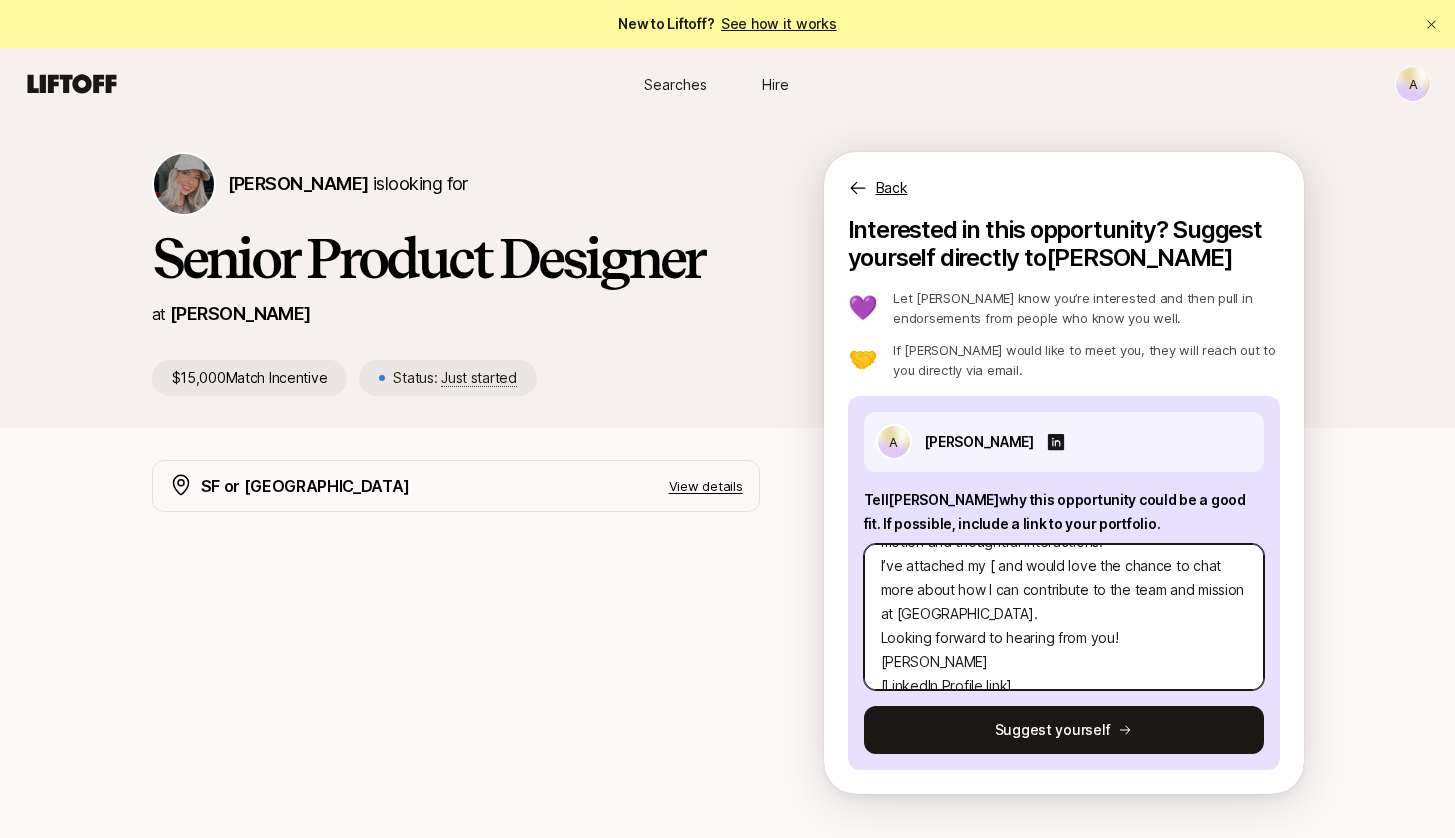type on "x" 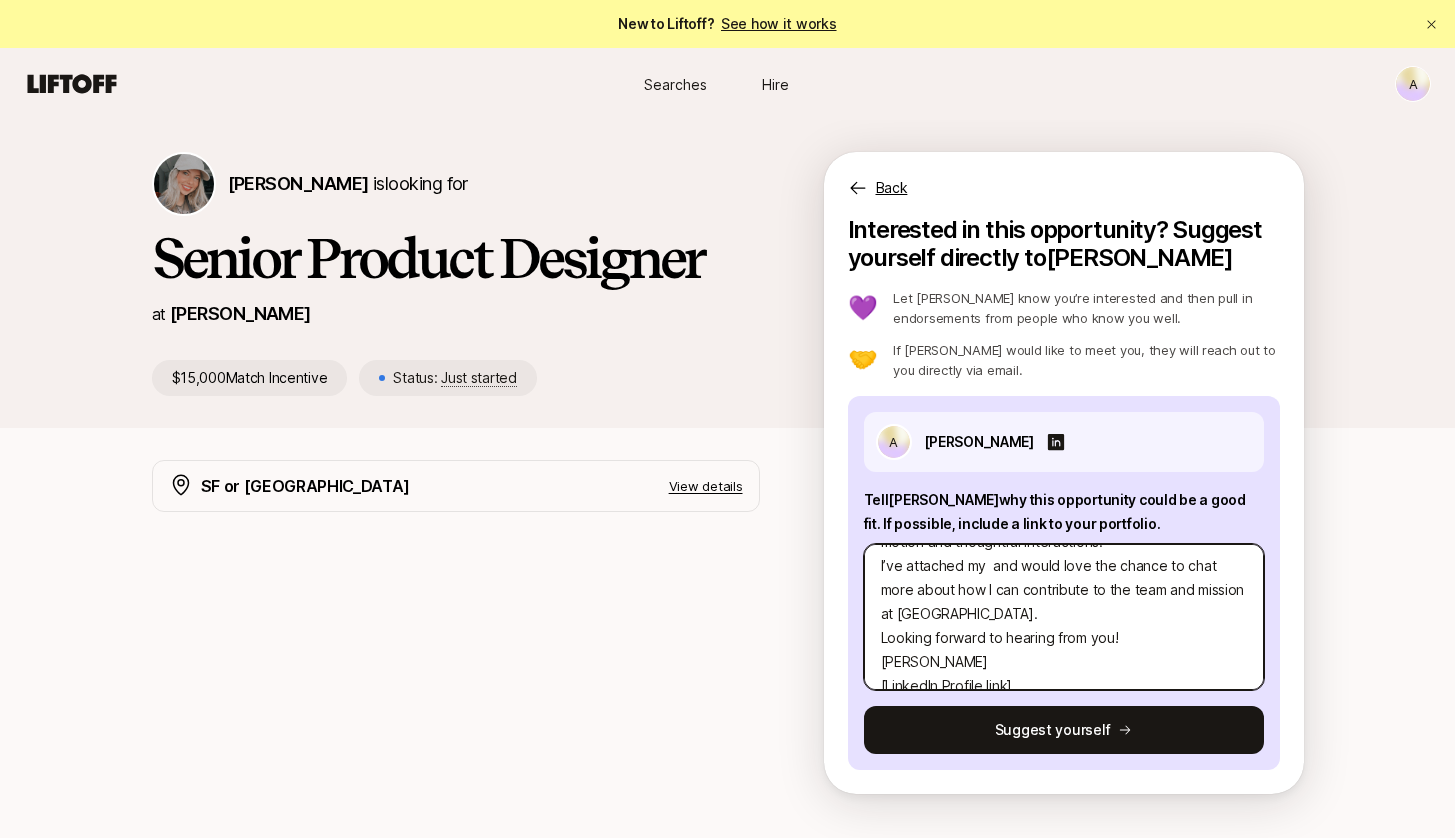 paste on "[URL][DOMAIN_NAME]" 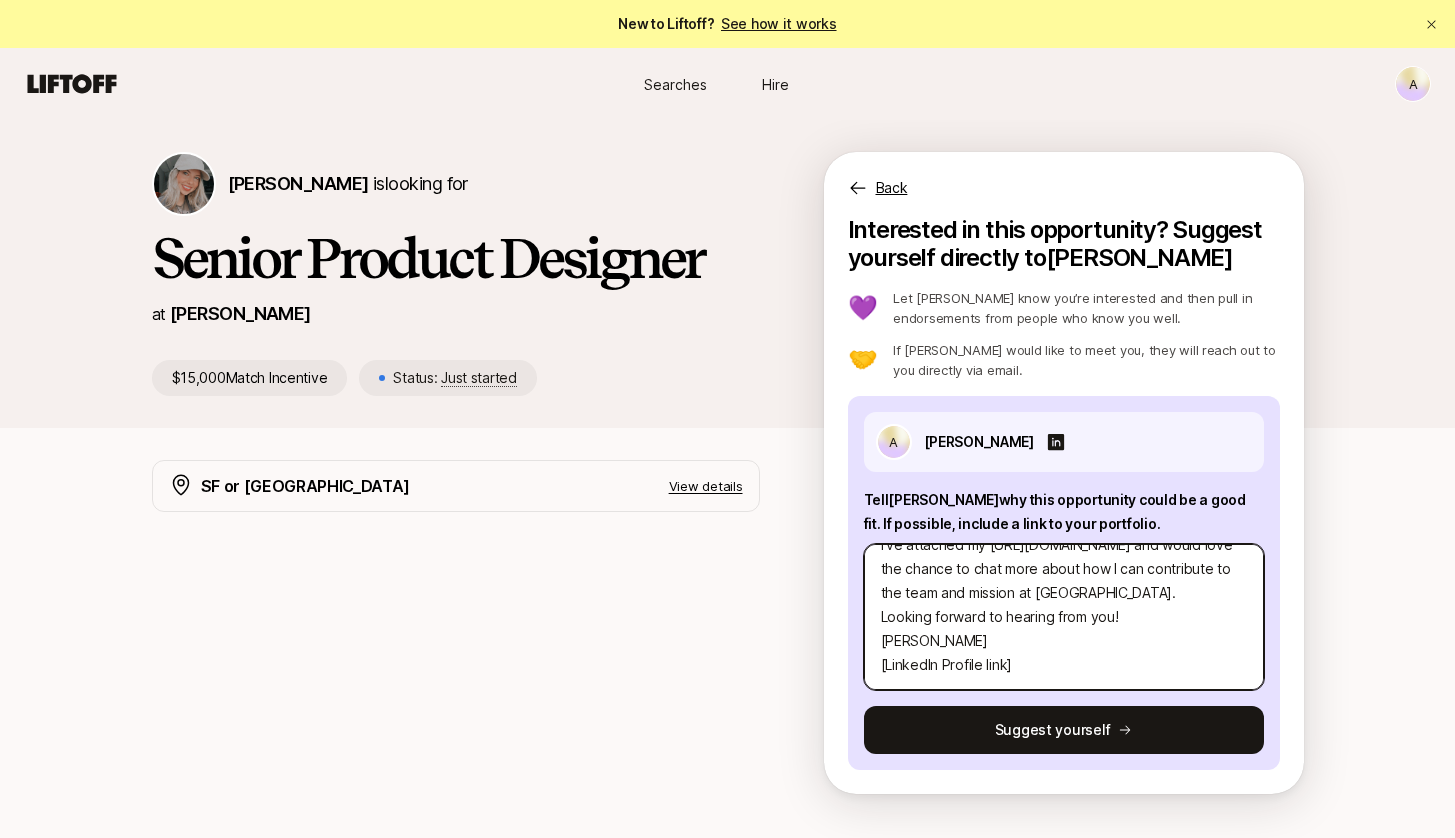 scroll, scrollTop: 398, scrollLeft: 0, axis: vertical 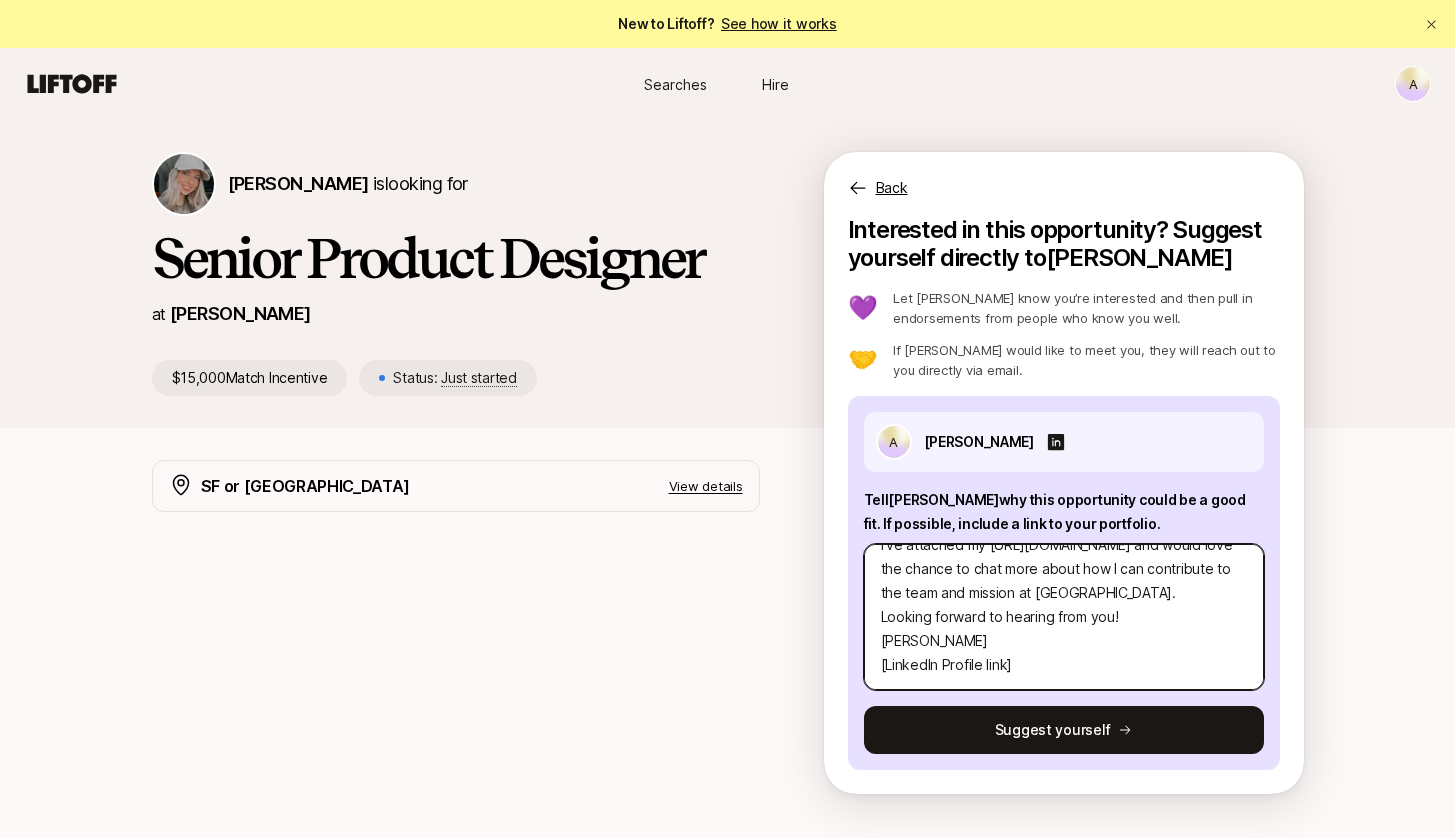 drag, startPoint x: 1059, startPoint y: 663, endPoint x: 871, endPoint y: 663, distance: 188 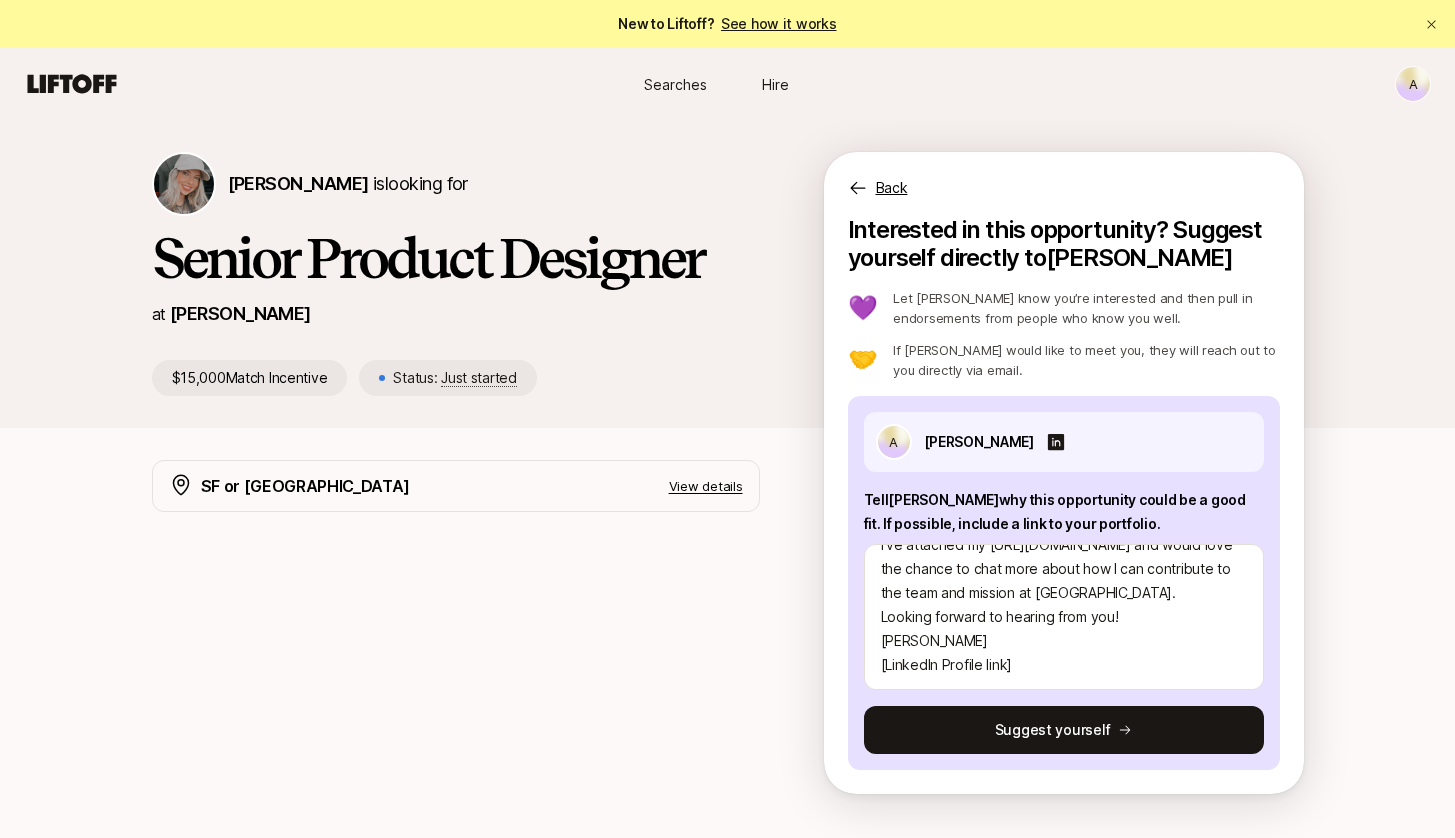 click on "New to Liftoff?   See how it works" at bounding box center (727, 24) 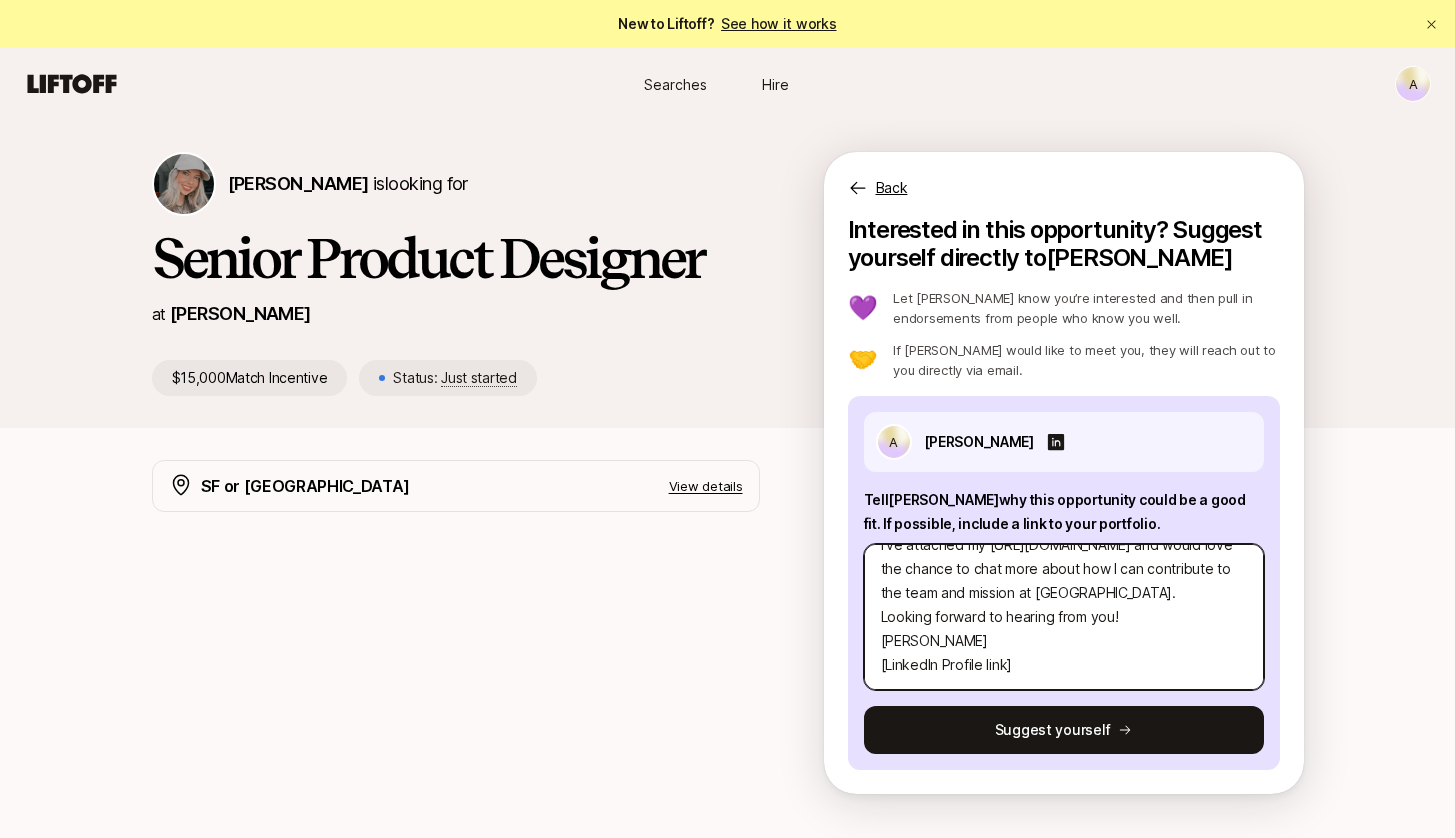 scroll, scrollTop: 408, scrollLeft: 0, axis: vertical 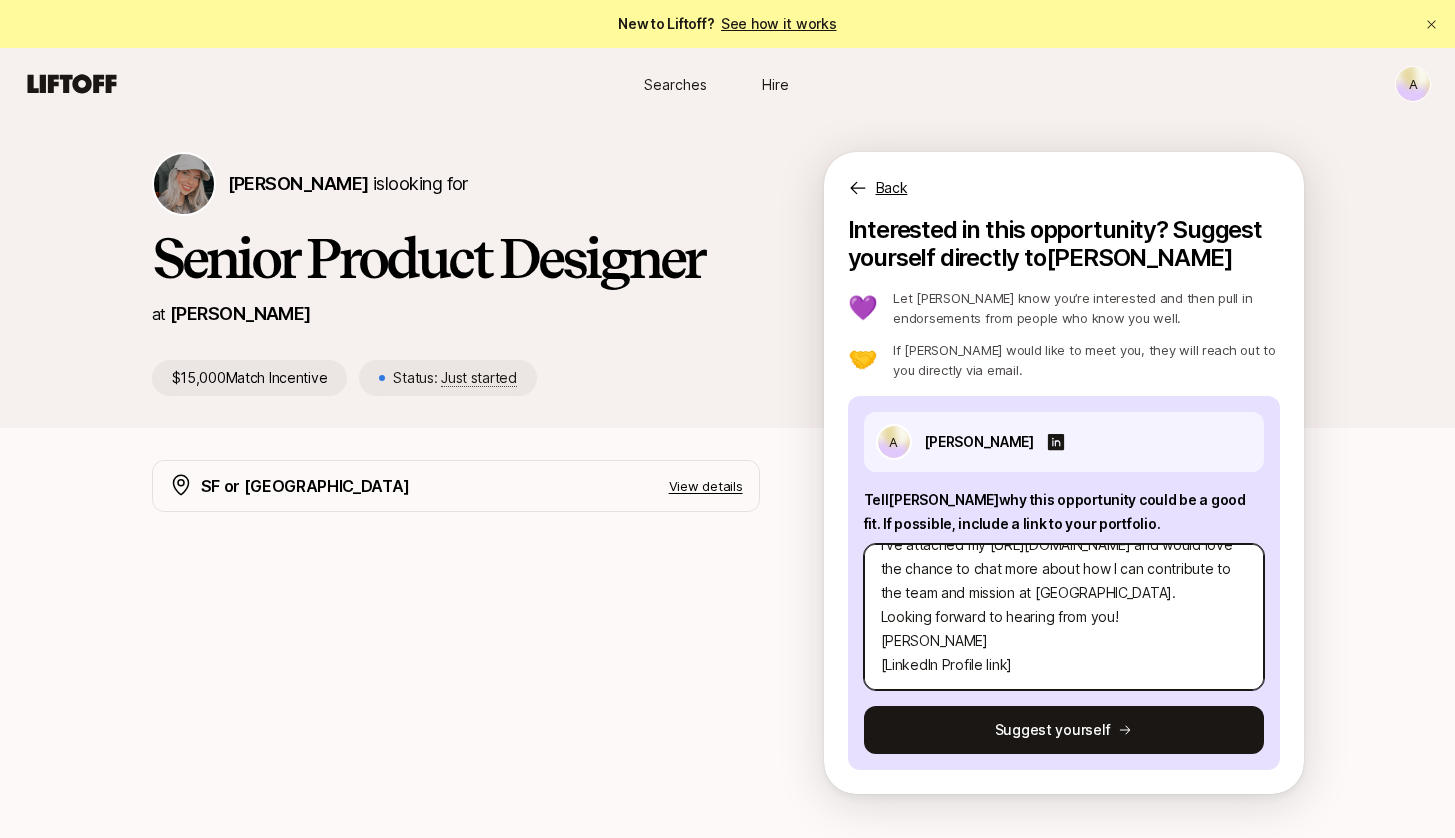 drag, startPoint x: 1035, startPoint y: 677, endPoint x: 861, endPoint y: 662, distance: 174.64536 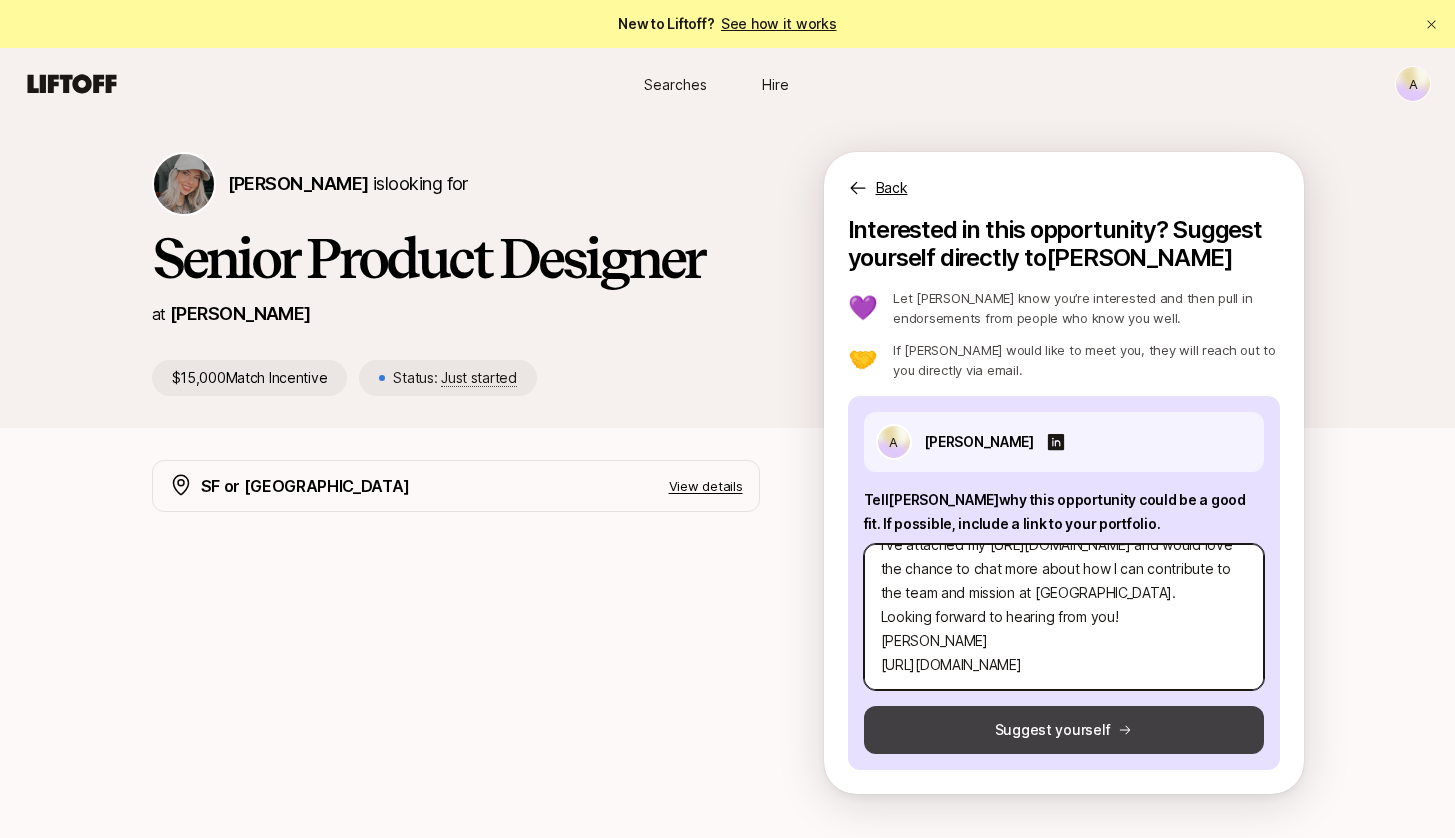 type on "Hi [PERSON_NAME],
I’m thrilled to see that [PERSON_NAME] is growing its design team  congratulations on the Series B! I’ve been following your work and love how [PERSON_NAME] is blending thoughtful design with such an important mission: helping people eat and live better.
This role feels like a great fit for me. With over 4 years of experience designing intuitive, high-impact consumer products from UX strategy to polished UI  I thrive in fast-paced, collaborative environments. I’m deeply passionate about visual craft, user-first thinking, and bringing personality into digital experiences through motion and thoughtful interactions.
I’ve attached my [URL][DOMAIN_NAME] and would love the chance to chat more about how I can contribute to the team and mission at [GEOGRAPHIC_DATA].
Looking forward to hearing from you!
[PERSON_NAME]
[URL][DOMAIN_NAME]" 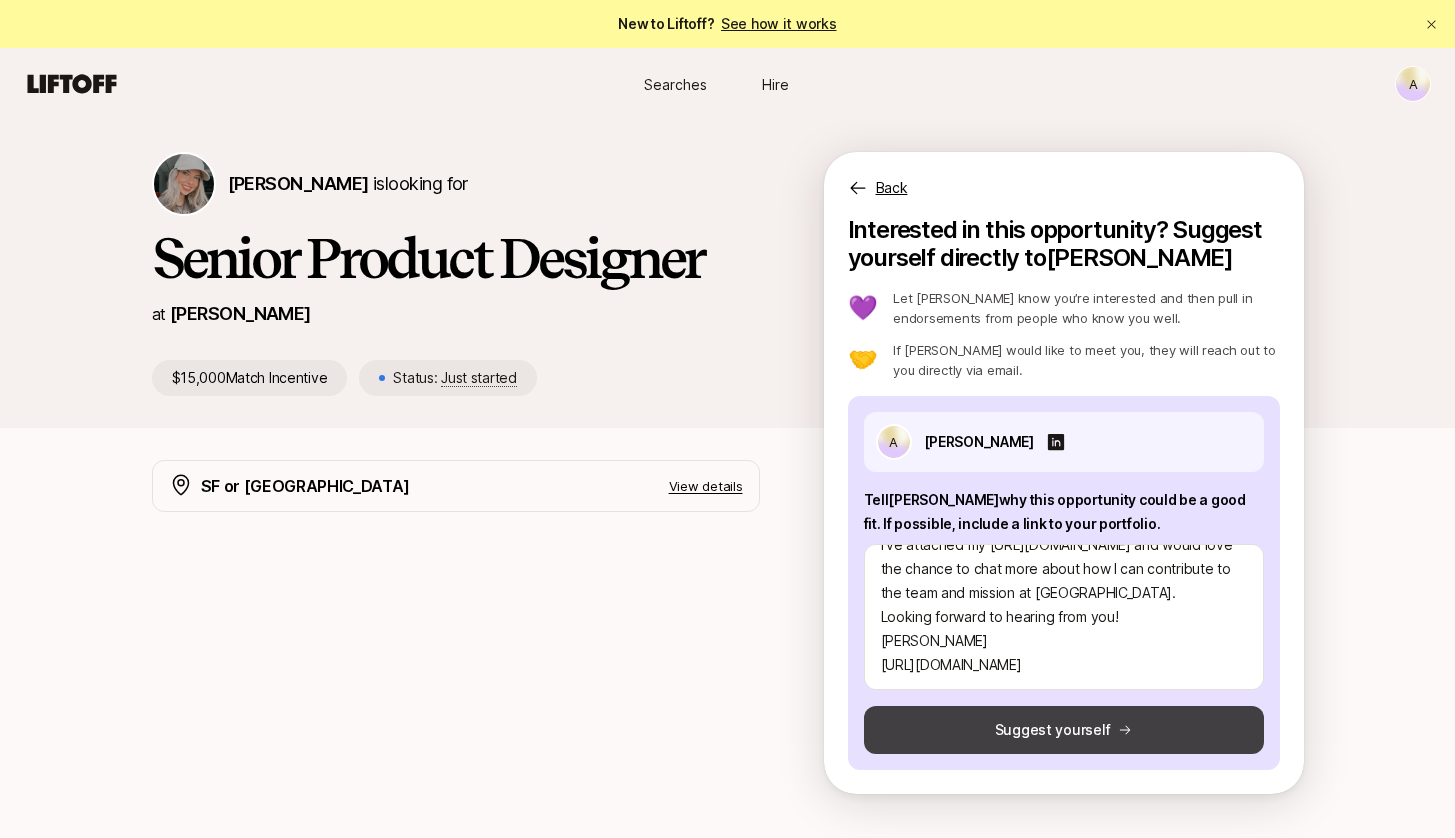 click on "Suggest yourself" at bounding box center (1064, 730) 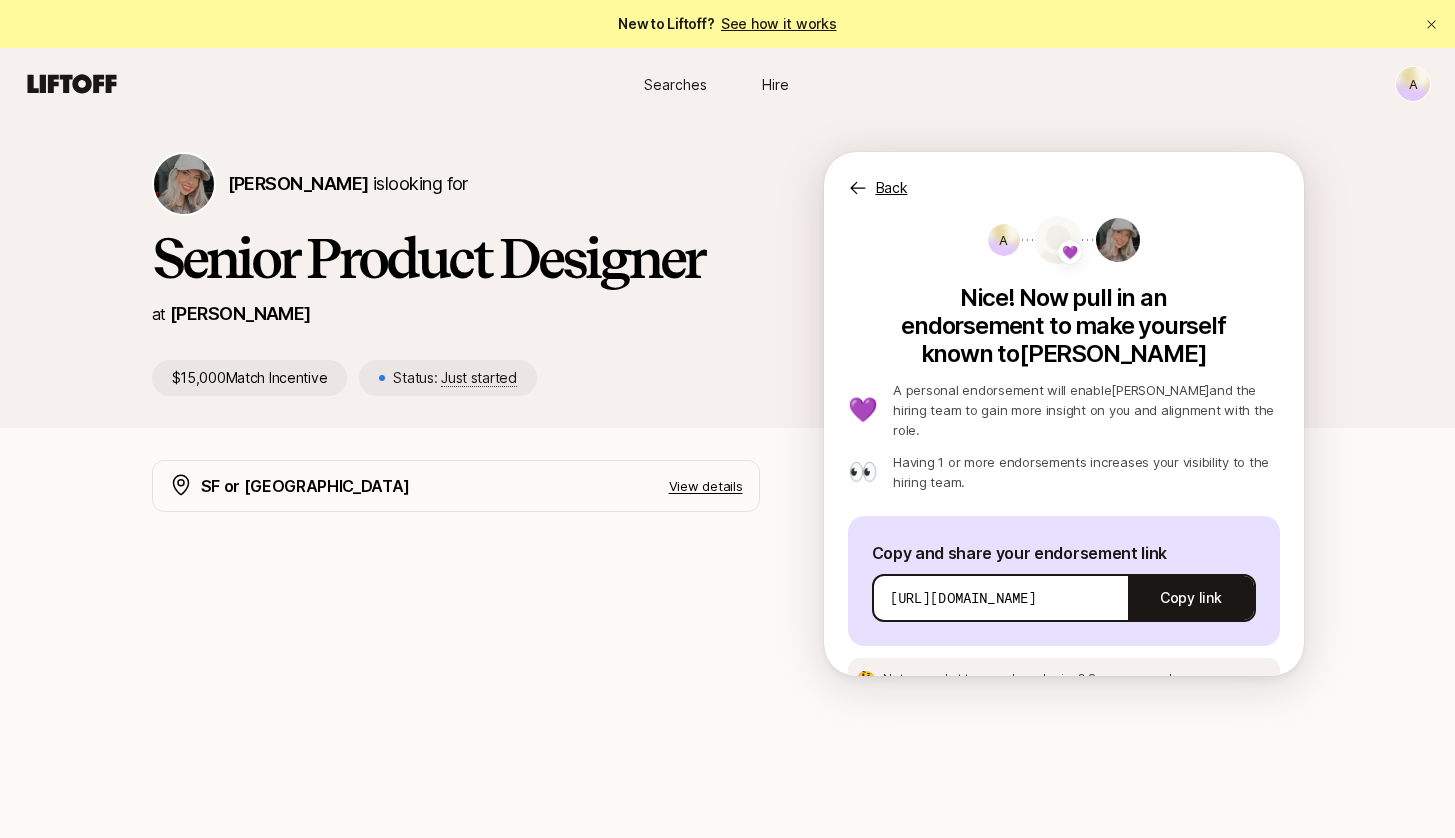 click on "See an example message" at bounding box center (1162, 678) 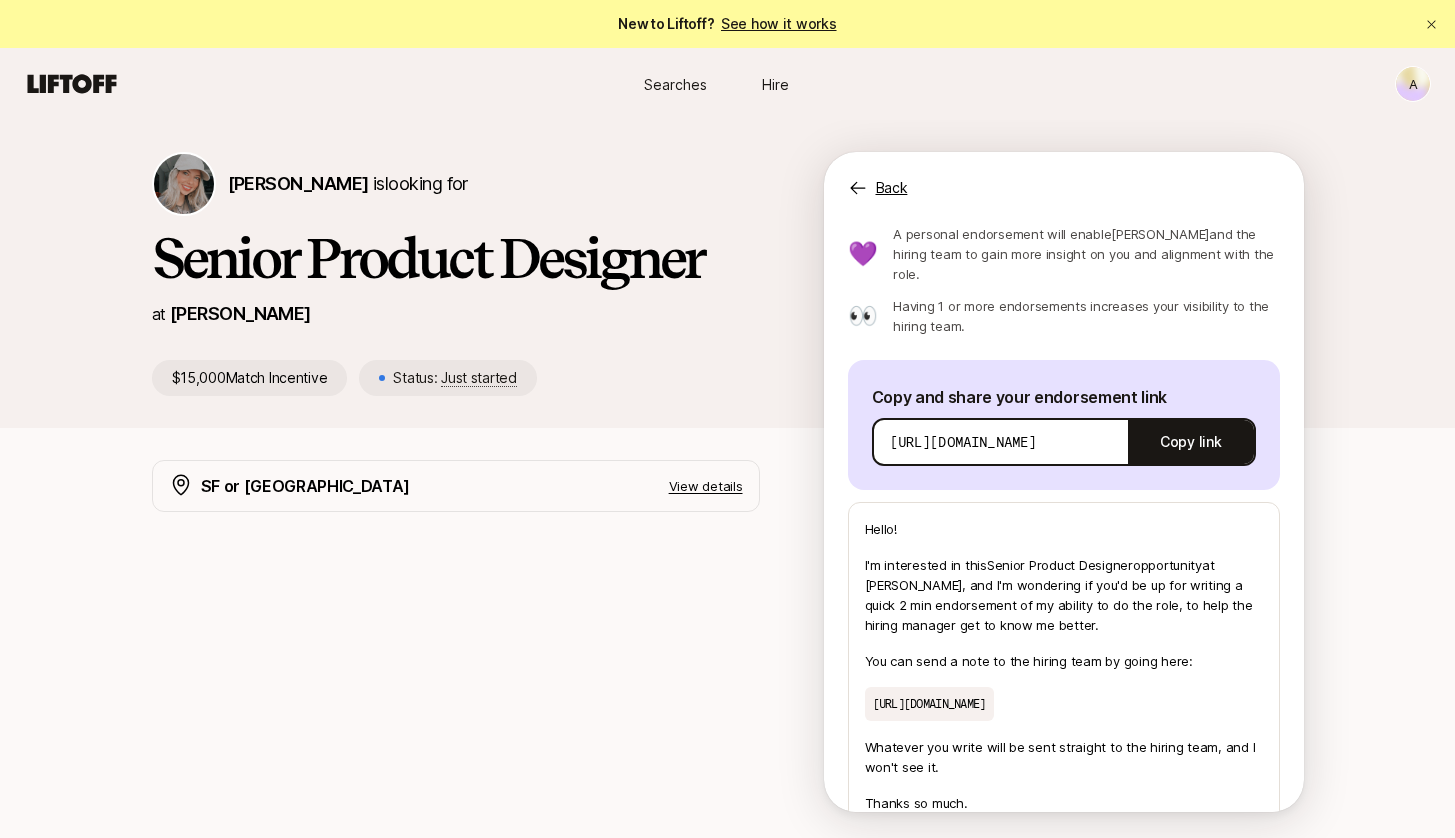 scroll, scrollTop: 160, scrollLeft: 0, axis: vertical 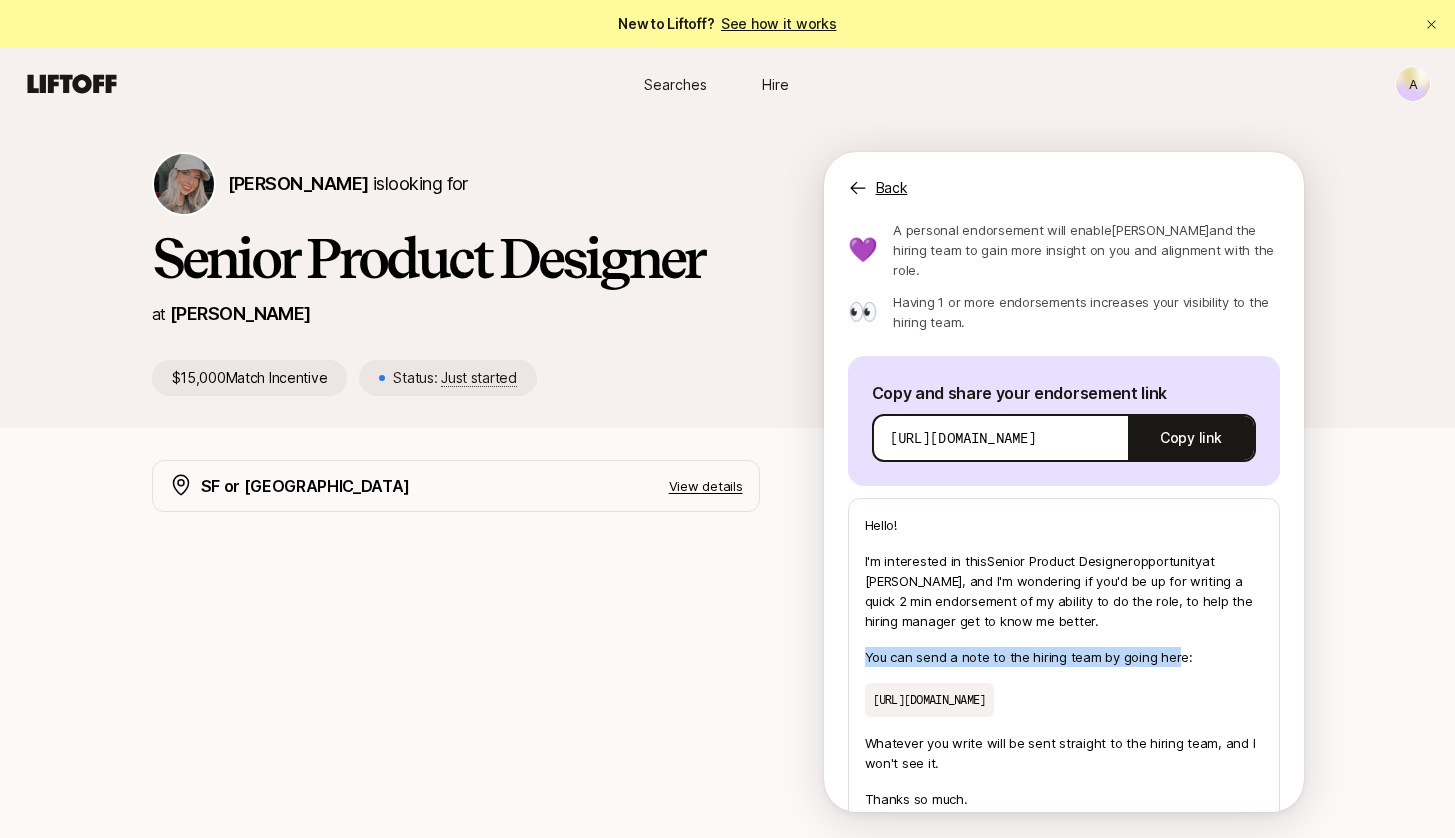 drag, startPoint x: 865, startPoint y: 609, endPoint x: 1167, endPoint y: 610, distance: 302.00165 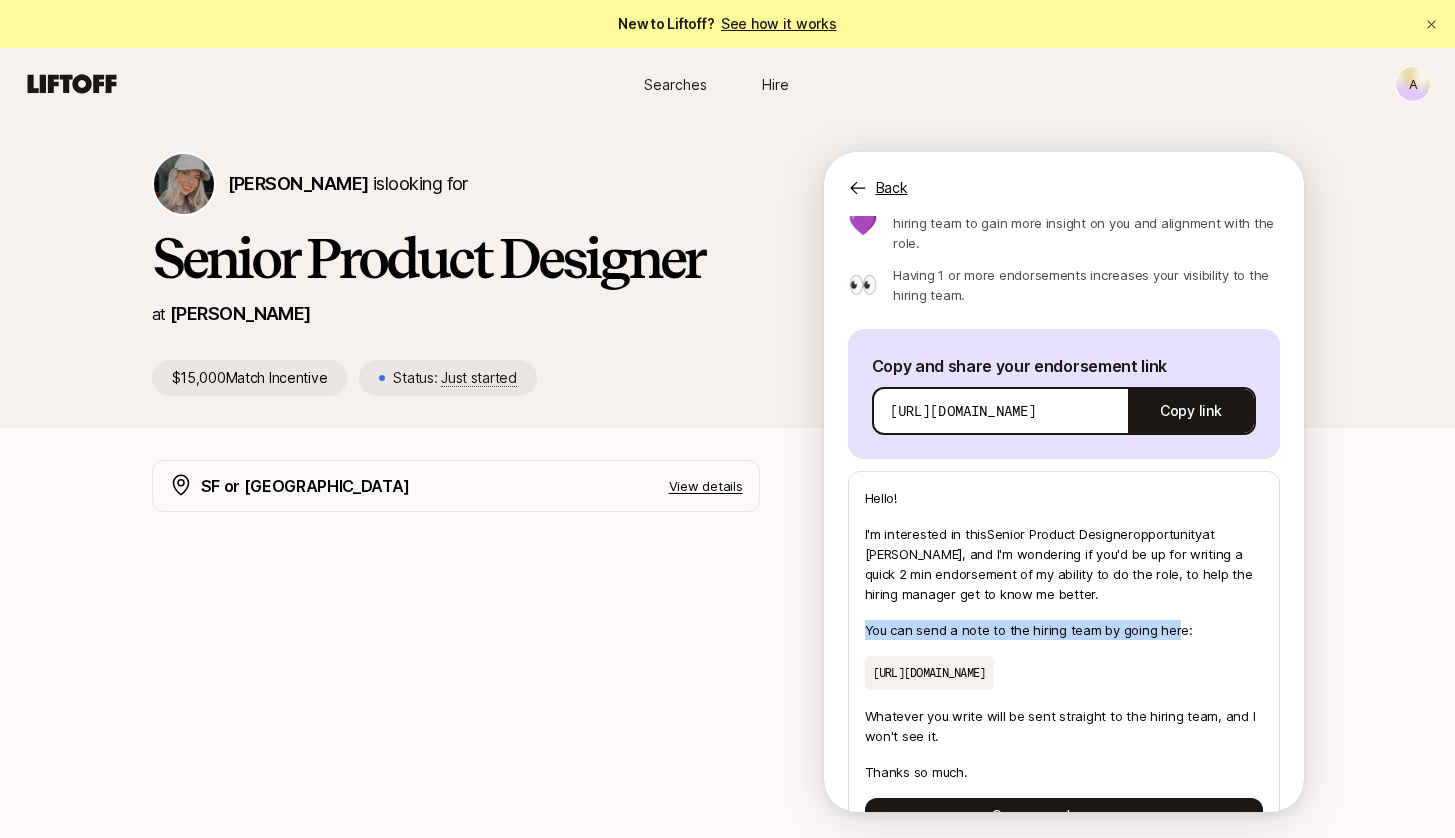 scroll, scrollTop: 216, scrollLeft: 0, axis: vertical 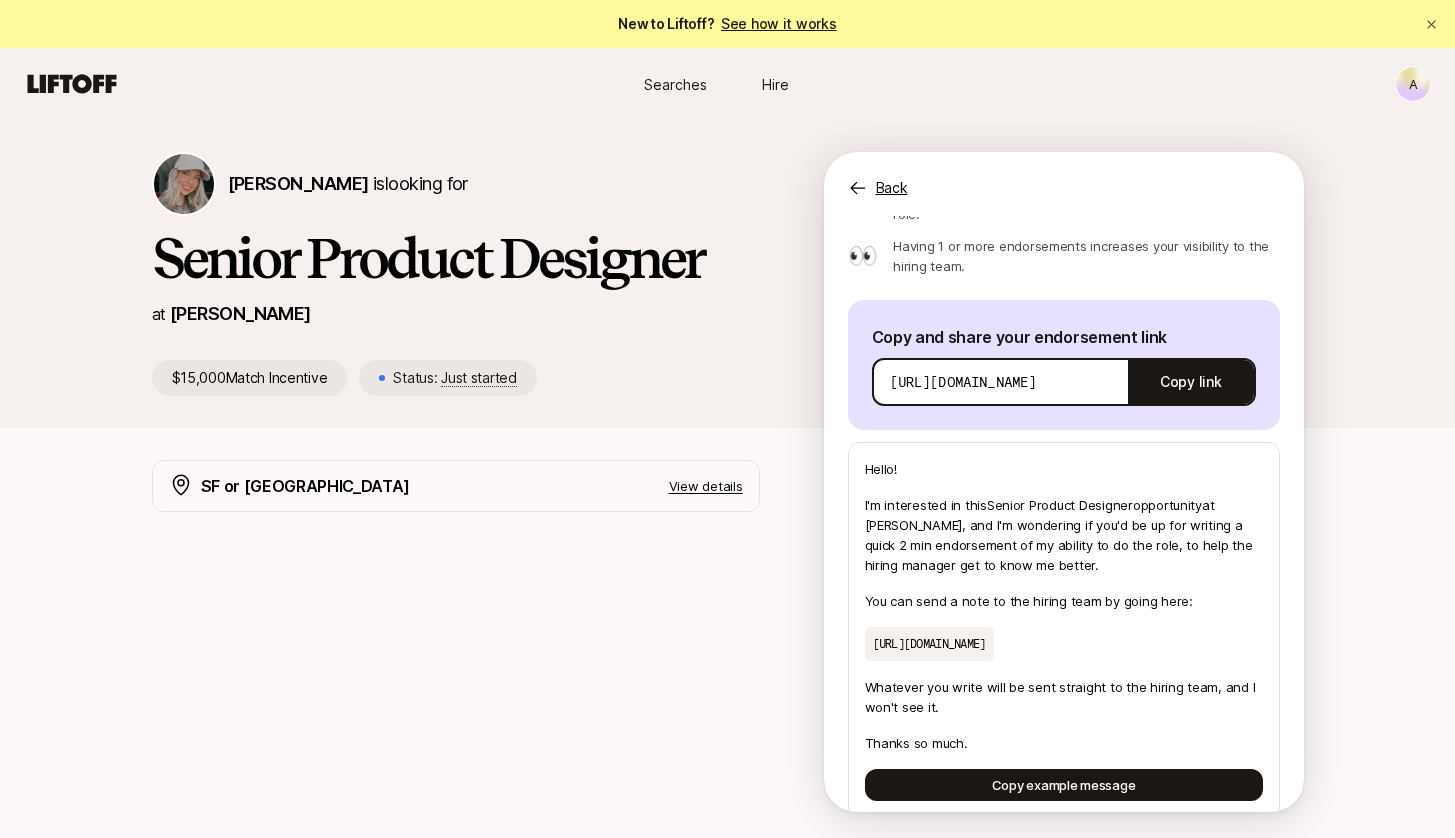 click on "[URL][DOMAIN_NAME]" at bounding box center [963, 382] 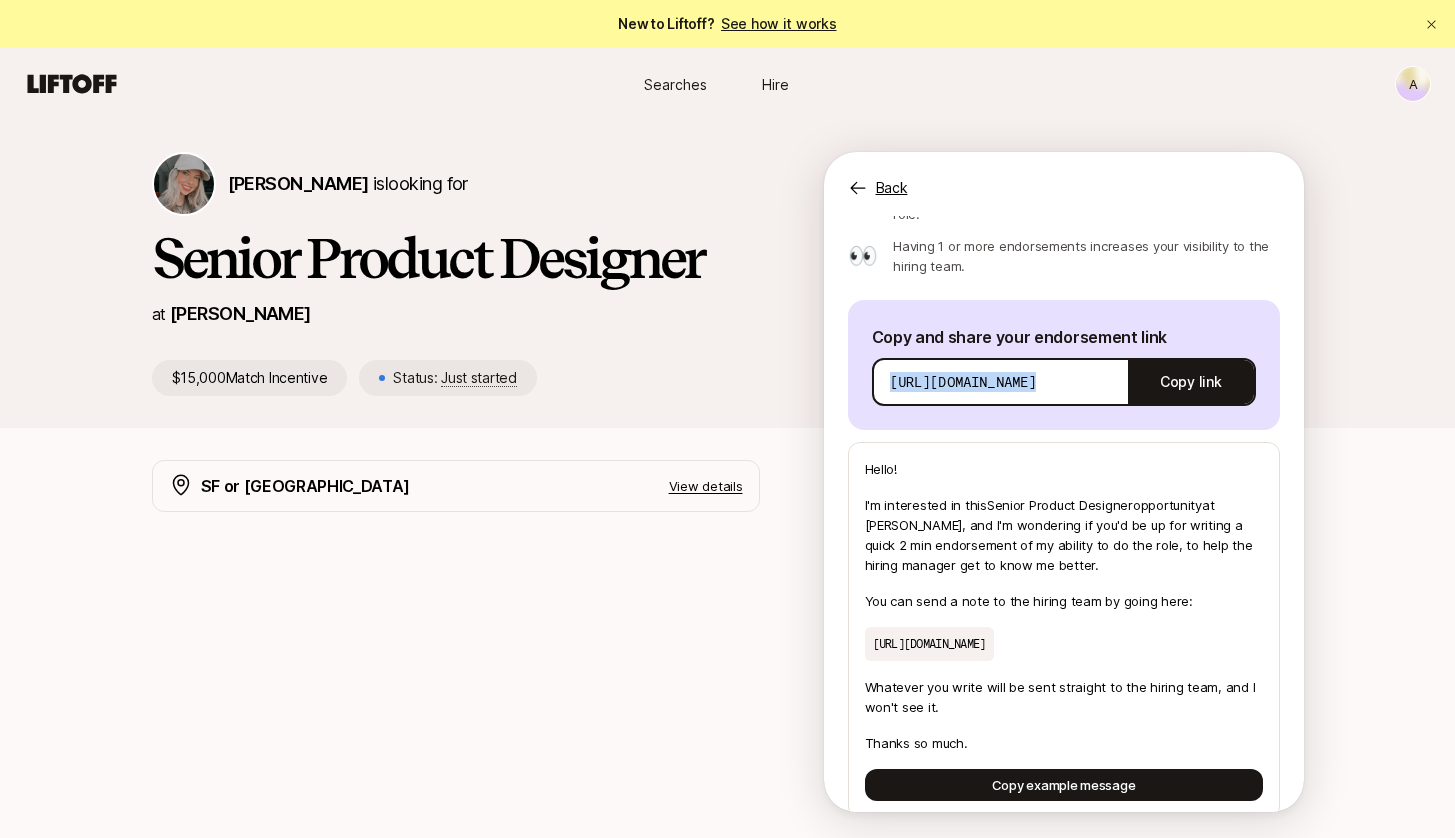 click on "[URL][DOMAIN_NAME]" at bounding box center [963, 382] 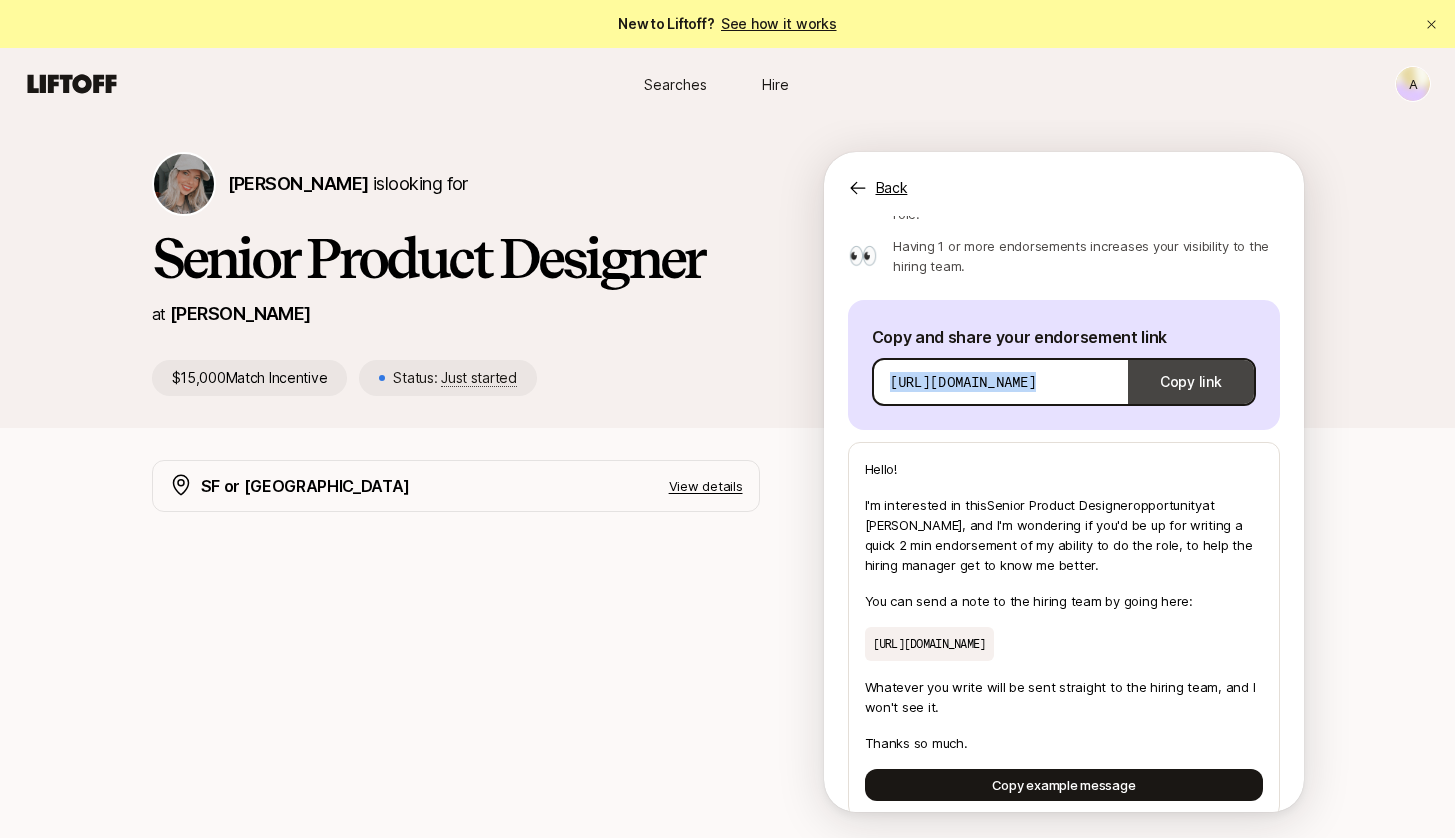 click on "Copy link" at bounding box center [1190, 382] 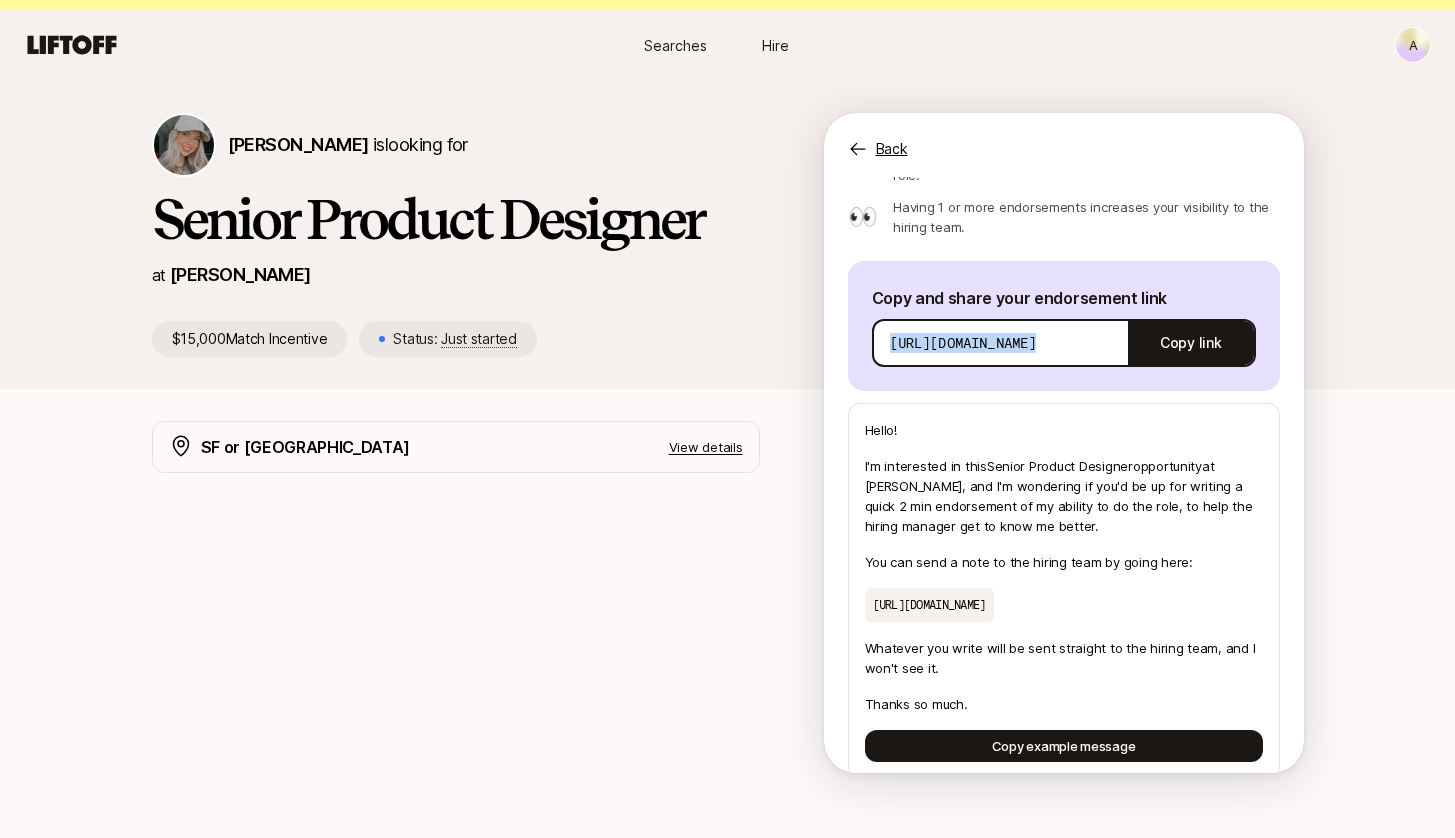 scroll, scrollTop: 378, scrollLeft: 0, axis: vertical 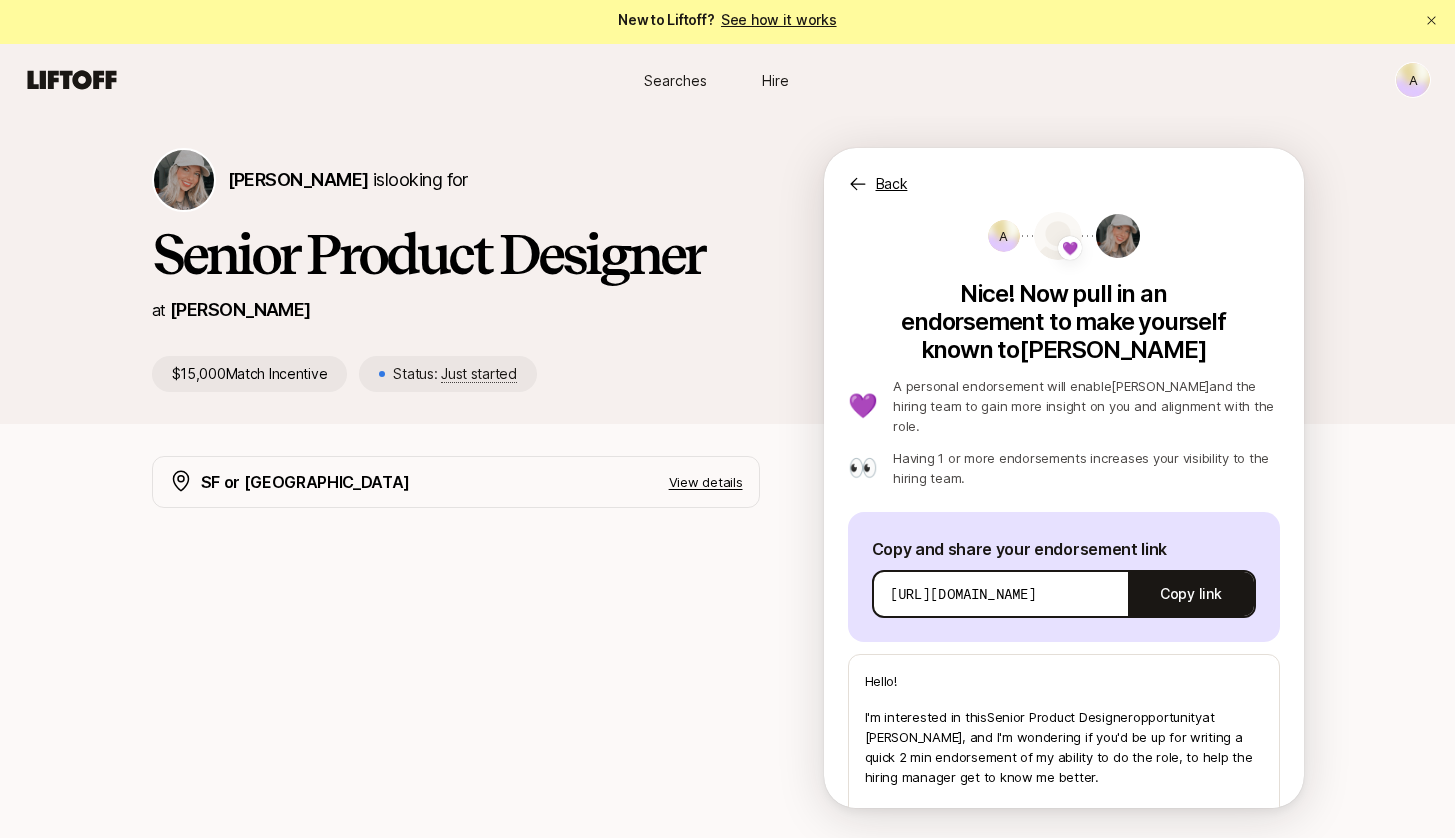 click on "Senior Product Designer" at bounding box center [456, 254] 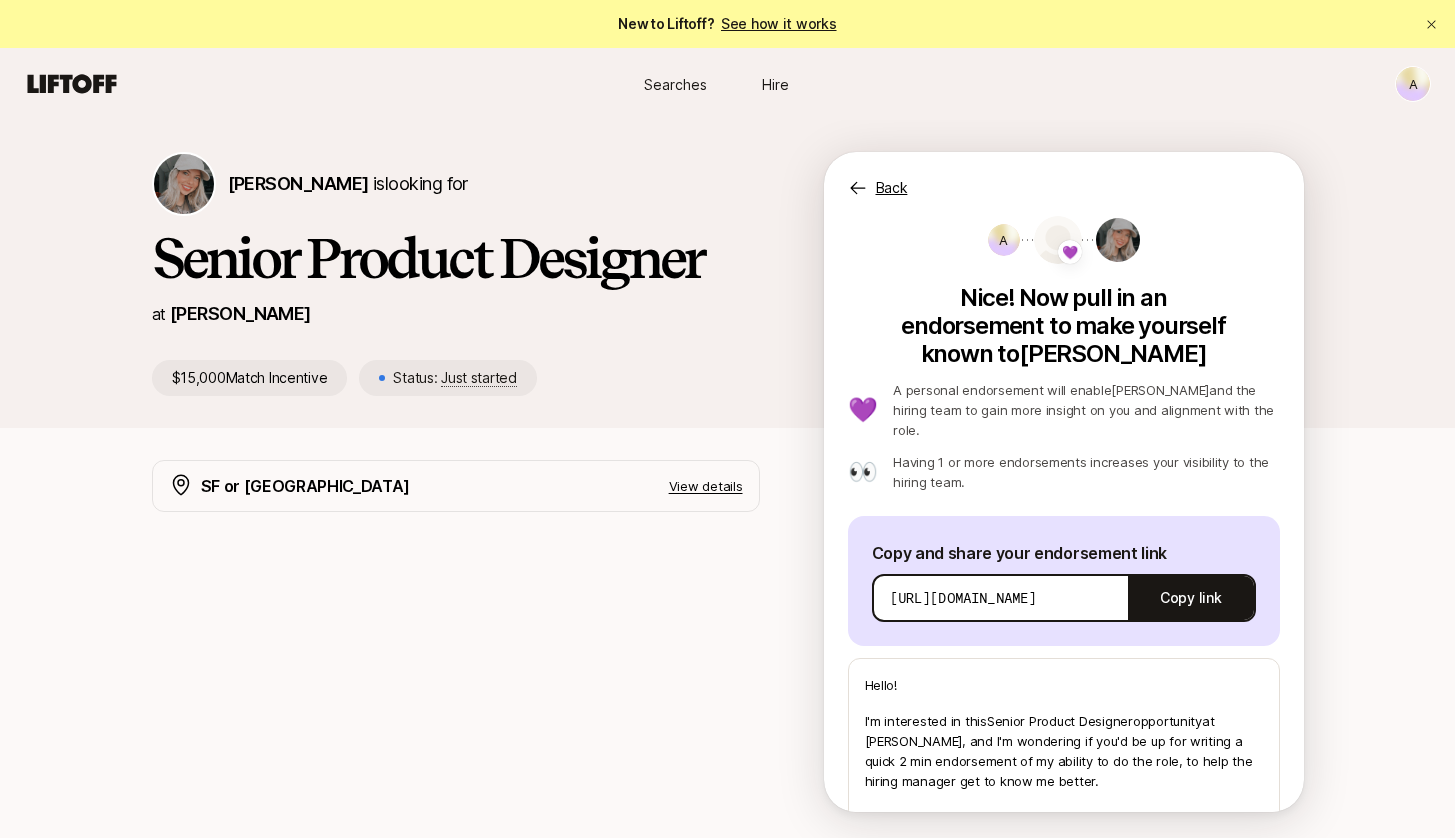 click on "Hire" at bounding box center (775, 84) 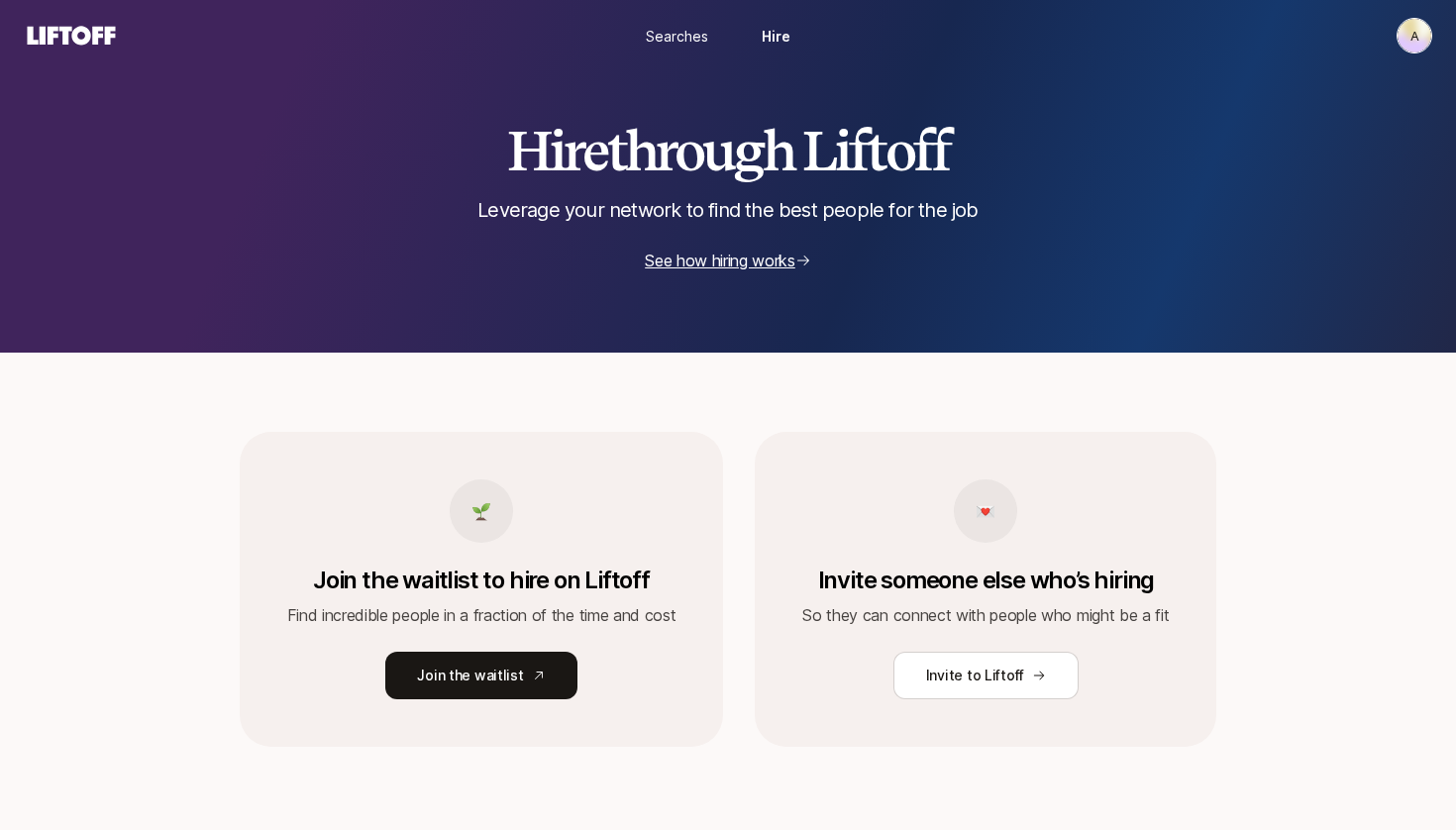 click on "Searches" at bounding box center (676, 36) 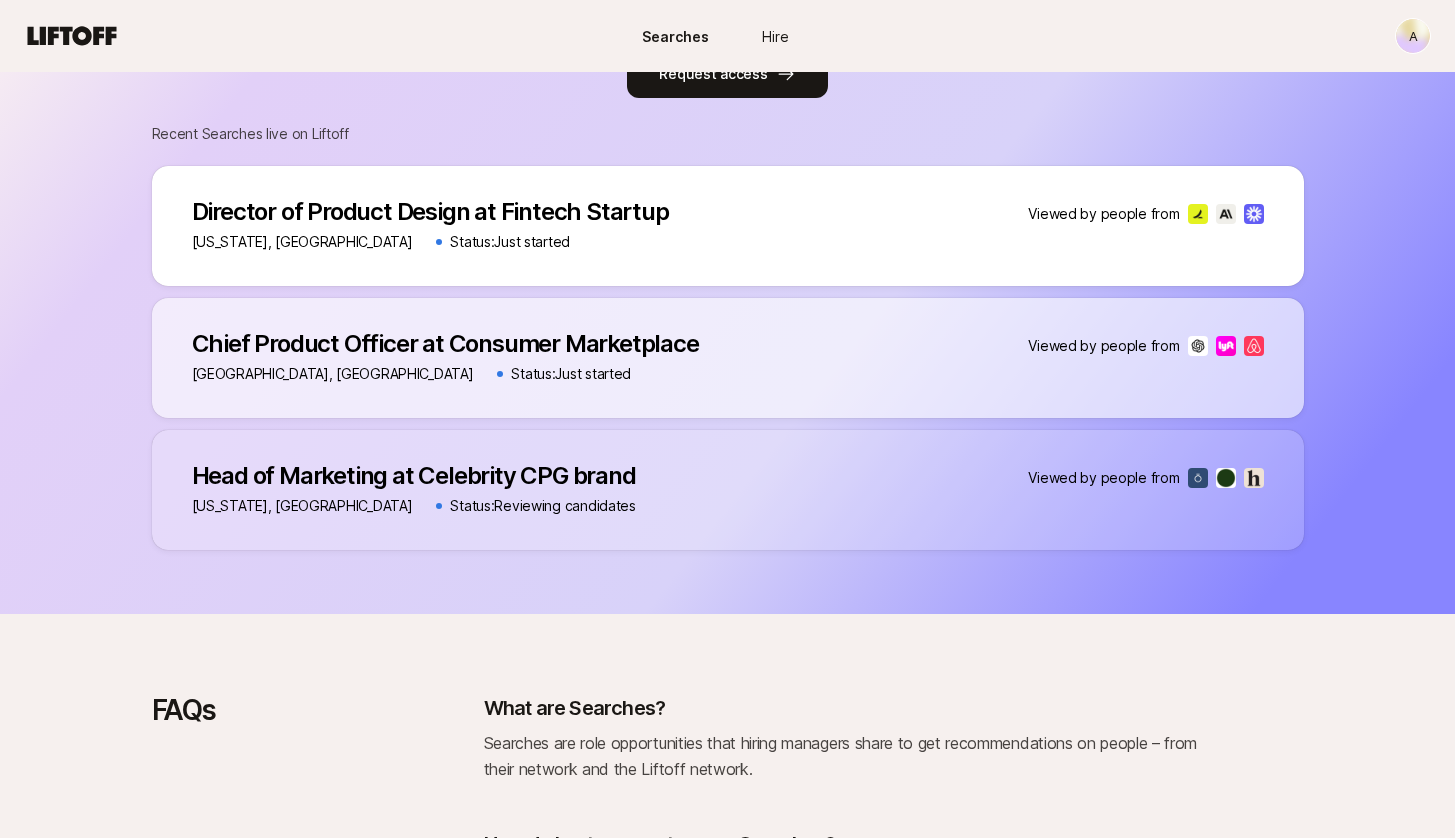 scroll, scrollTop: 1292, scrollLeft: 0, axis: vertical 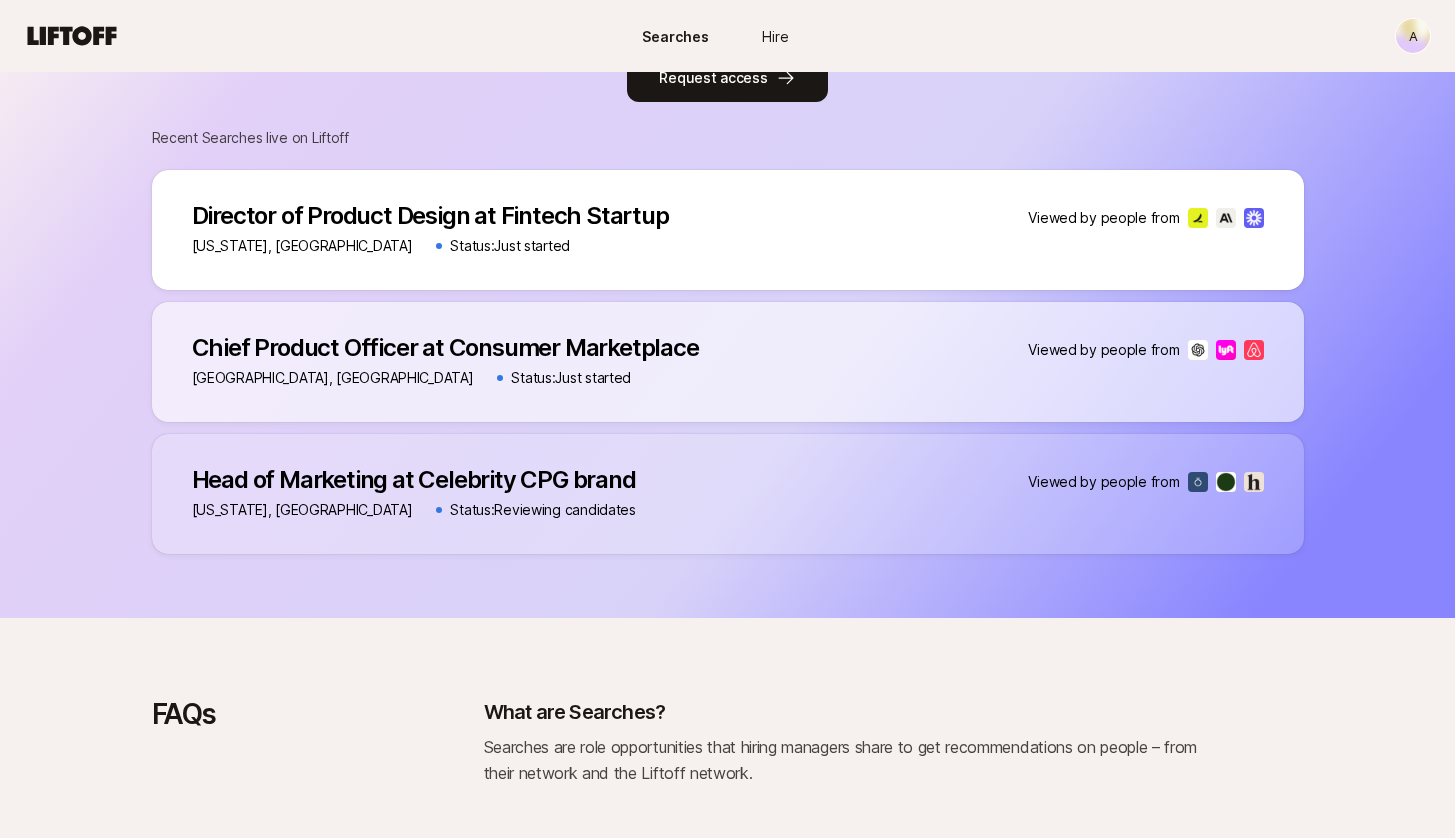click on "Director of Product Design at Fintech Startup Director of Product Design at Fintech Startup Director of Product Design at Fintech Startup [US_STATE], [GEOGRAPHIC_DATA] Status:  Just started Viewed by people from" at bounding box center (728, 230) 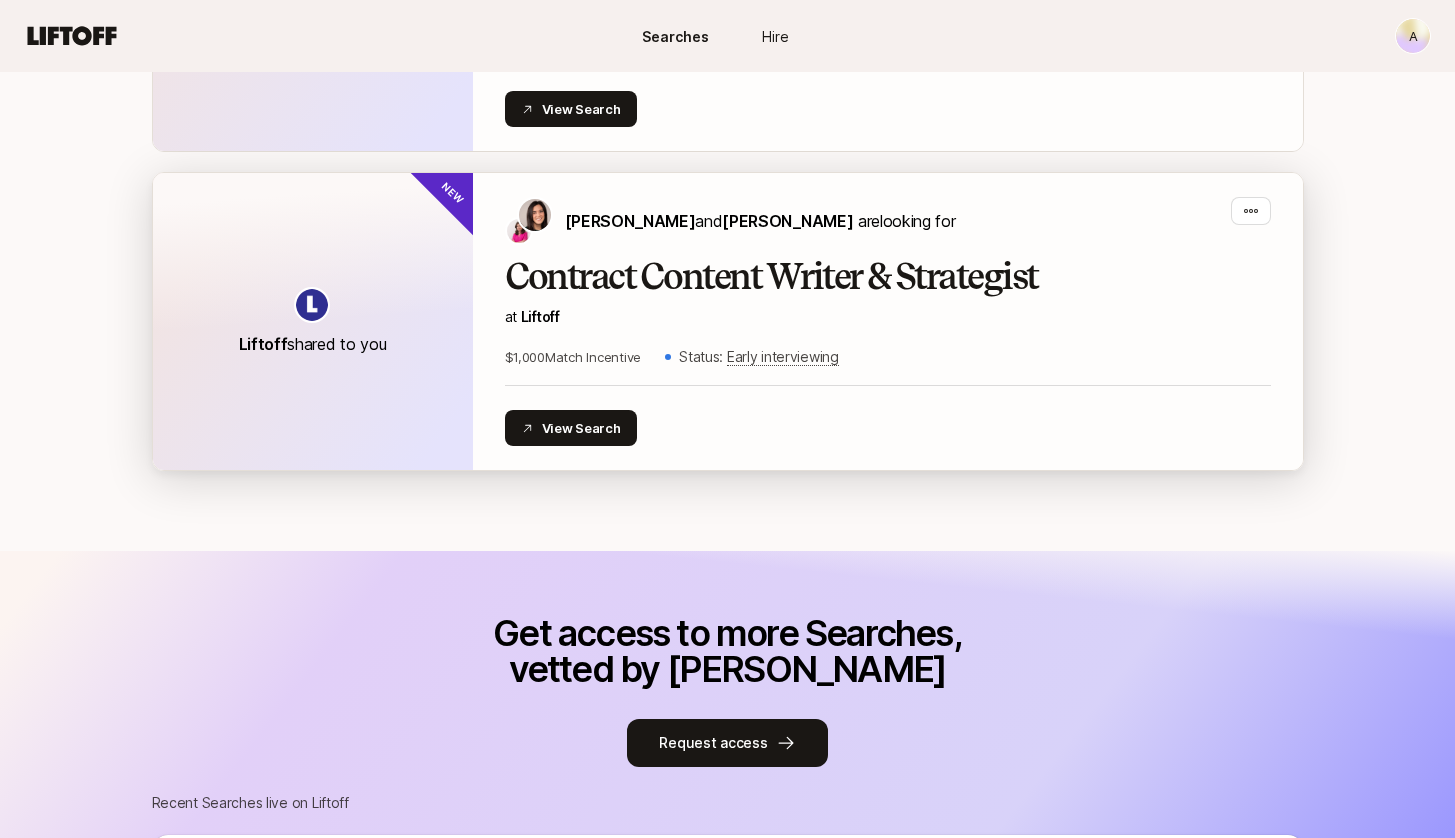 scroll, scrollTop: 0, scrollLeft: 0, axis: both 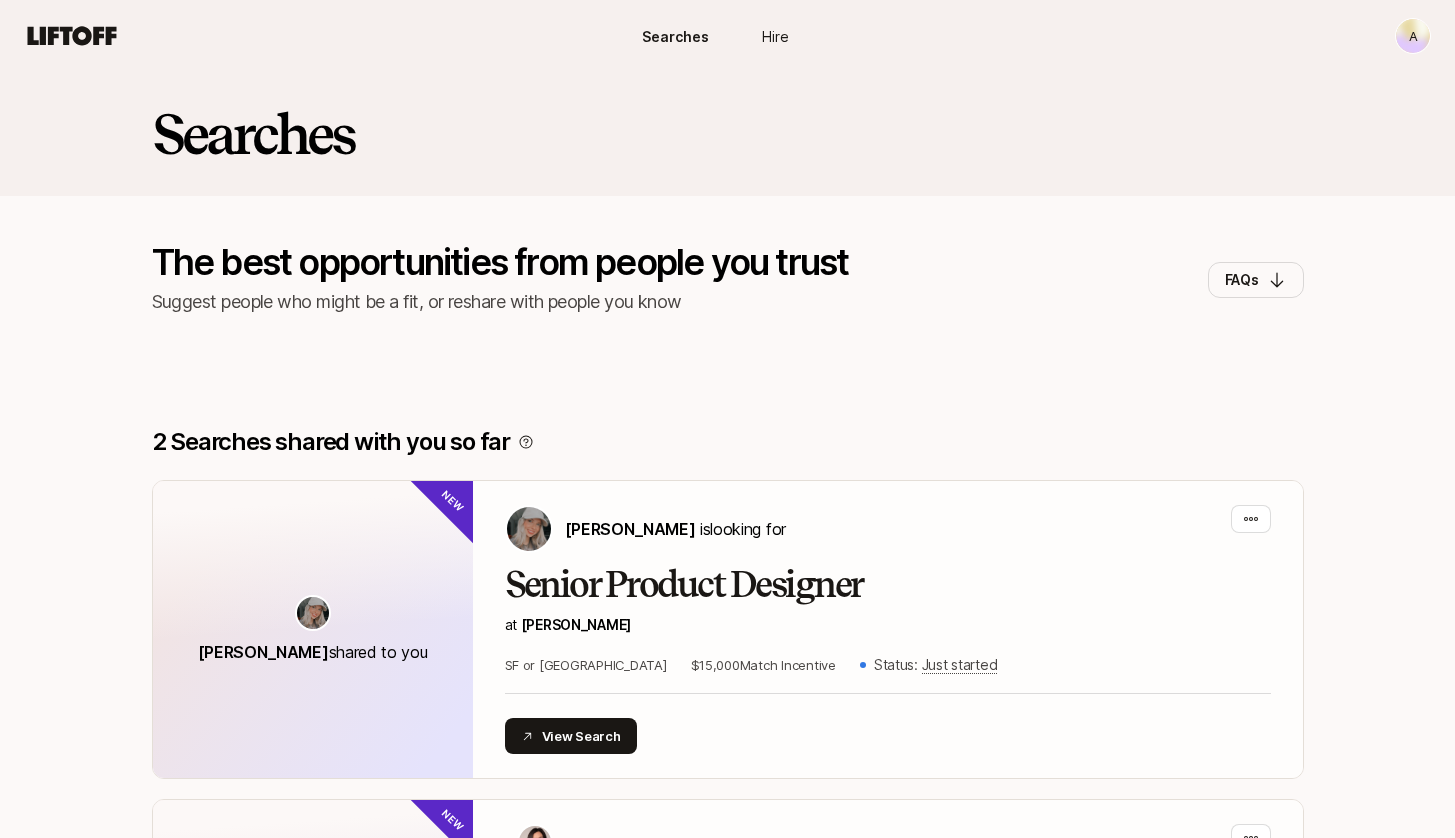 click 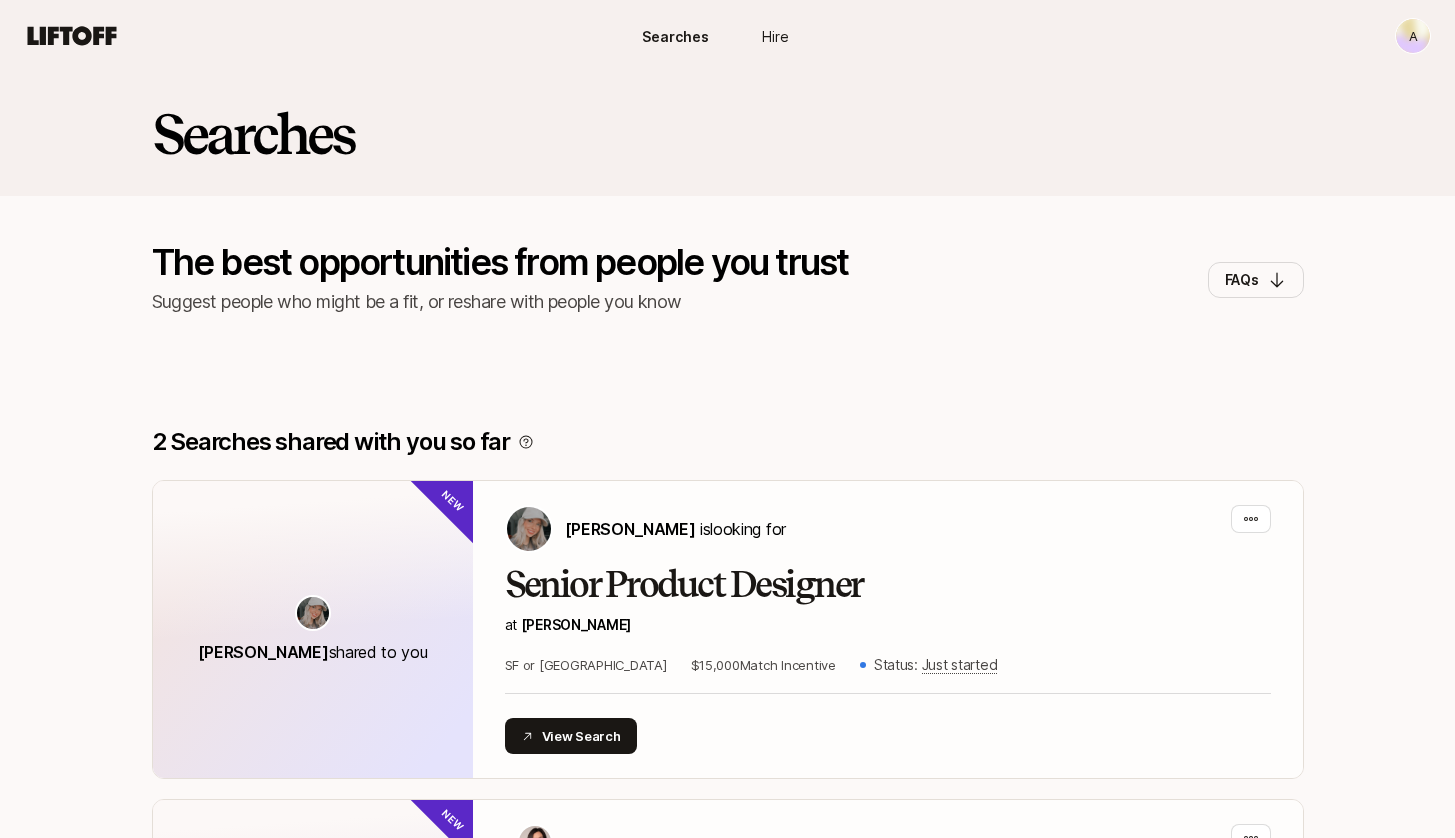 click on "Searches" at bounding box center (675, 36) 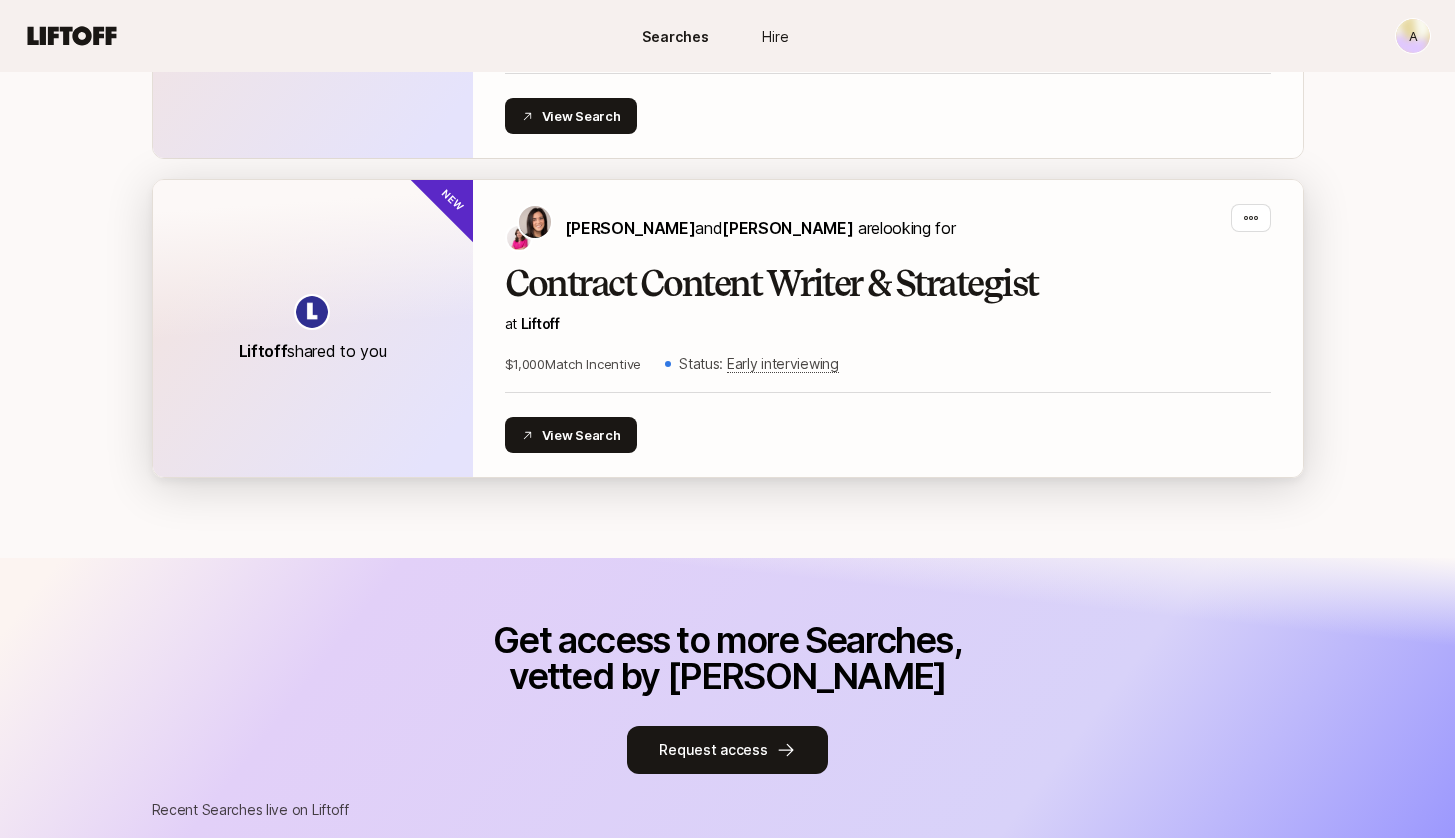 scroll, scrollTop: 0, scrollLeft: 0, axis: both 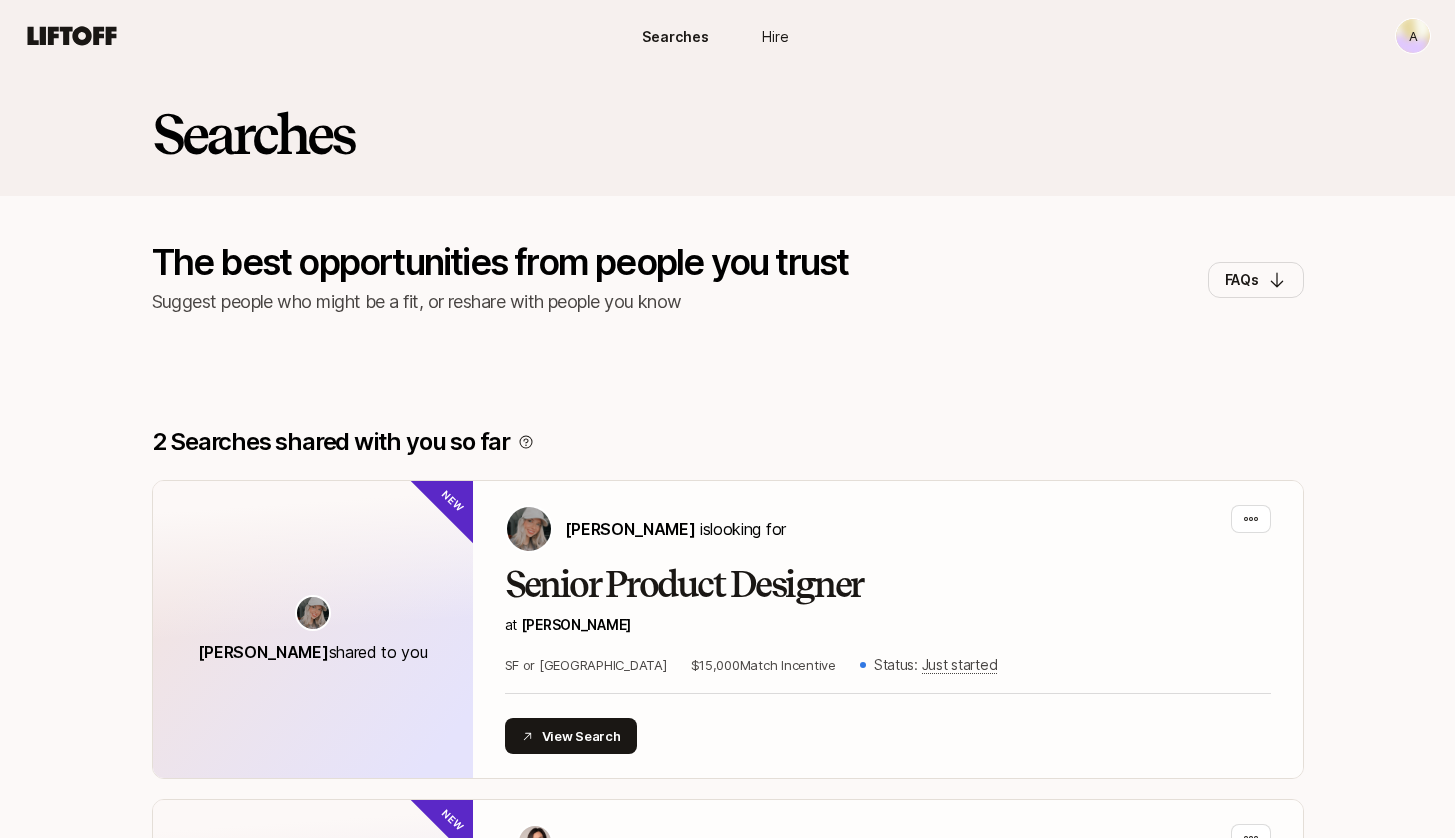 click on "Hire" at bounding box center (775, 36) 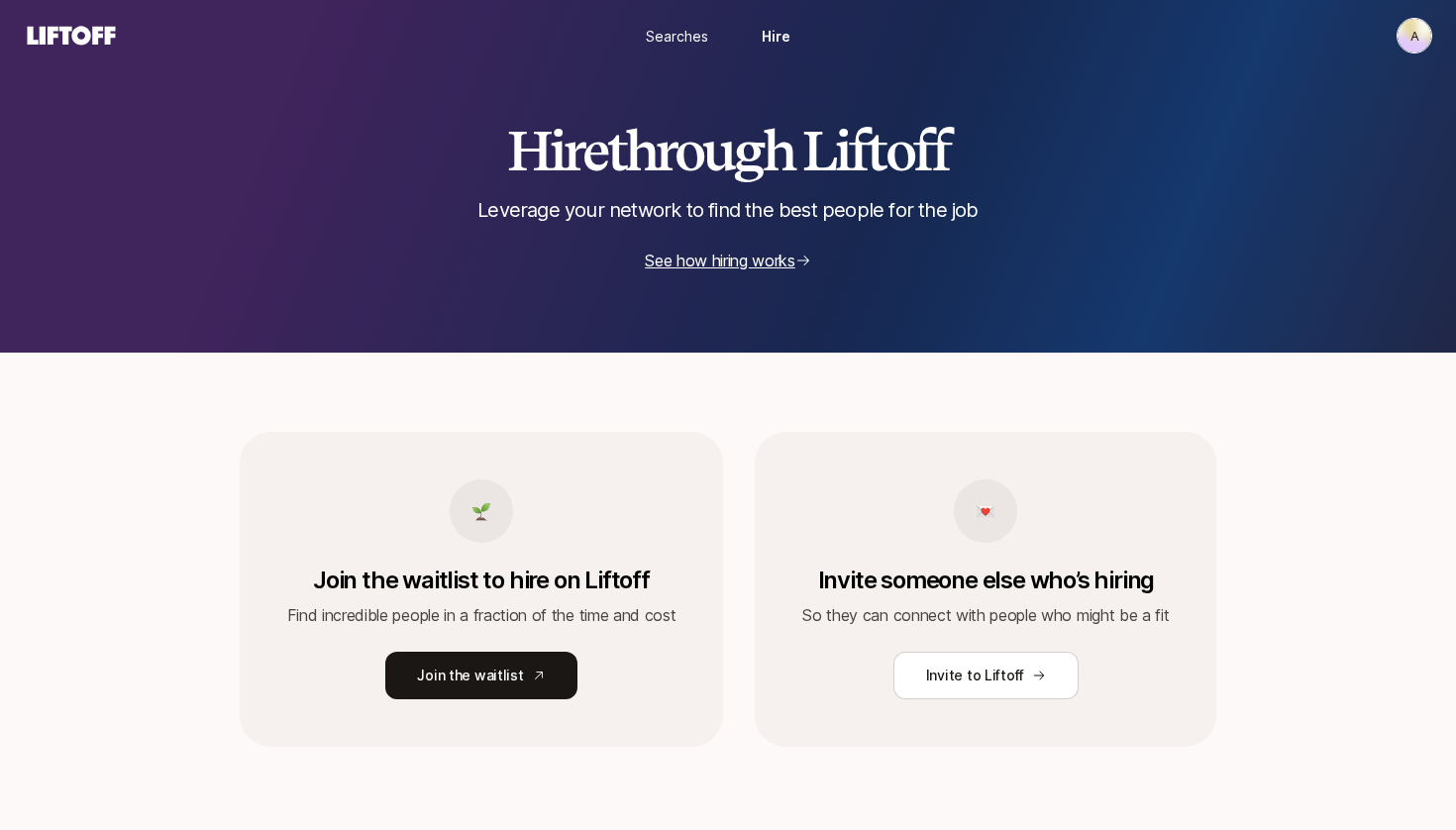 click on "Searches" at bounding box center (676, 36) 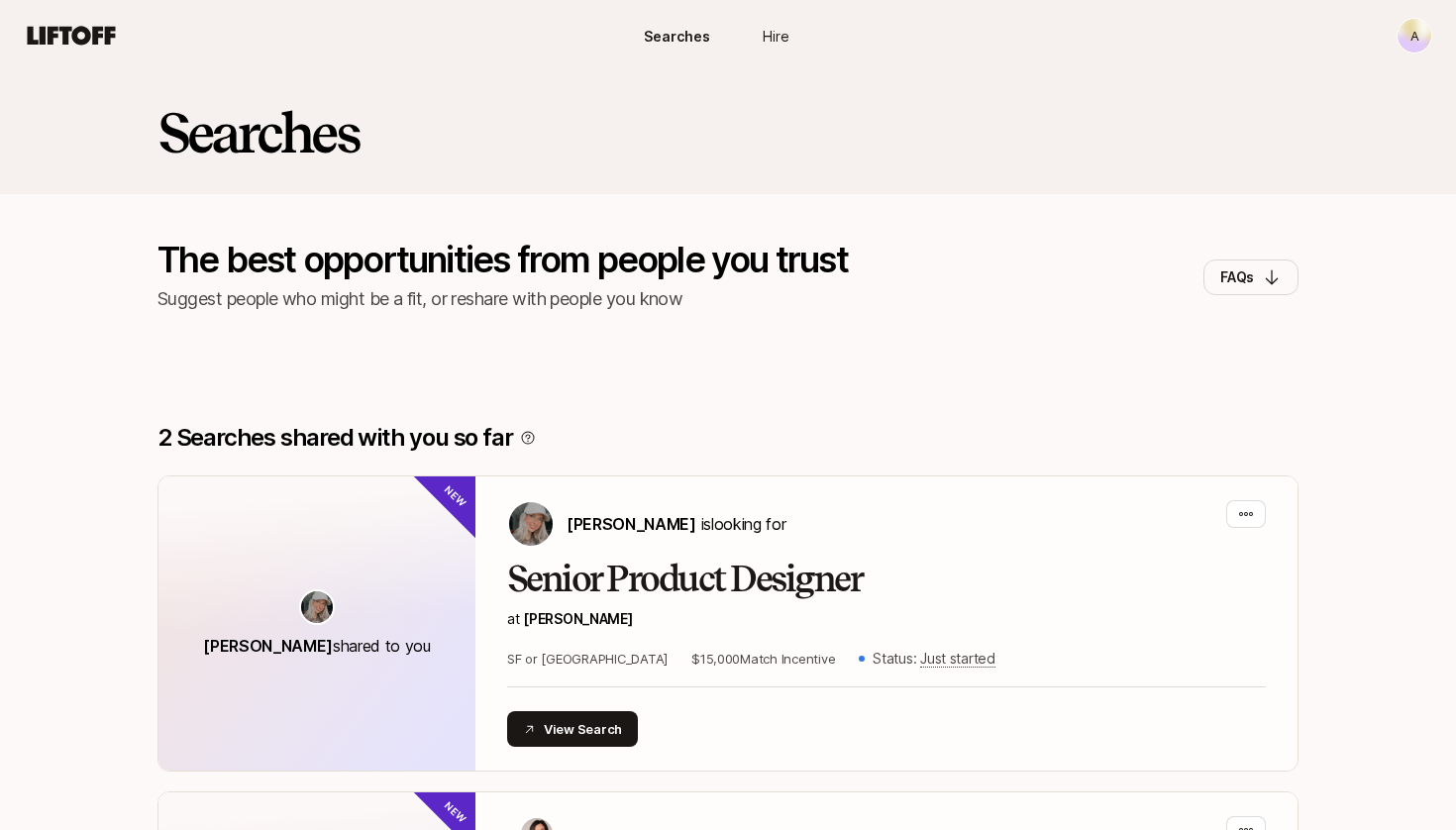 click on "a Searches Hire Searches Hire a Searches The best opportunities from people you trust Suggest people who might be a fit, or reshare with people you know FAQs 2 Searches shared
with you so far [PERSON_NAME]  shared to you New [PERSON_NAME]   is  looking for Senior Product Designer at   [PERSON_NAME] or NY $15,000  Match Incentive   Status:   Just started View Search Liftoff  shared to you New [PERSON_NAME]  and  [PERSON_NAME]   are  looking for Contract Content Writer & Strategist at   Liftoff $1,000  Match Incentive   Status:   Early interviewing View Search Get access to more Searches, vetted by Liftoff Request access  Recent Searches live on Liftoff Director of Product Design at Fintech Startup Director of Product Design at Fintech Startup Director of Product Design at Fintech Startup [US_STATE], [GEOGRAPHIC_DATA] Status:  Just started Viewed by people from Chief Product Officer at Consumer Marketplace Chief Product Officer at Consumer Marketplace Chief Product Officer at Consumer Marketplace [GEOGRAPHIC_DATA], [GEOGRAPHIC_DATA] FAQs" at bounding box center (728, 415) 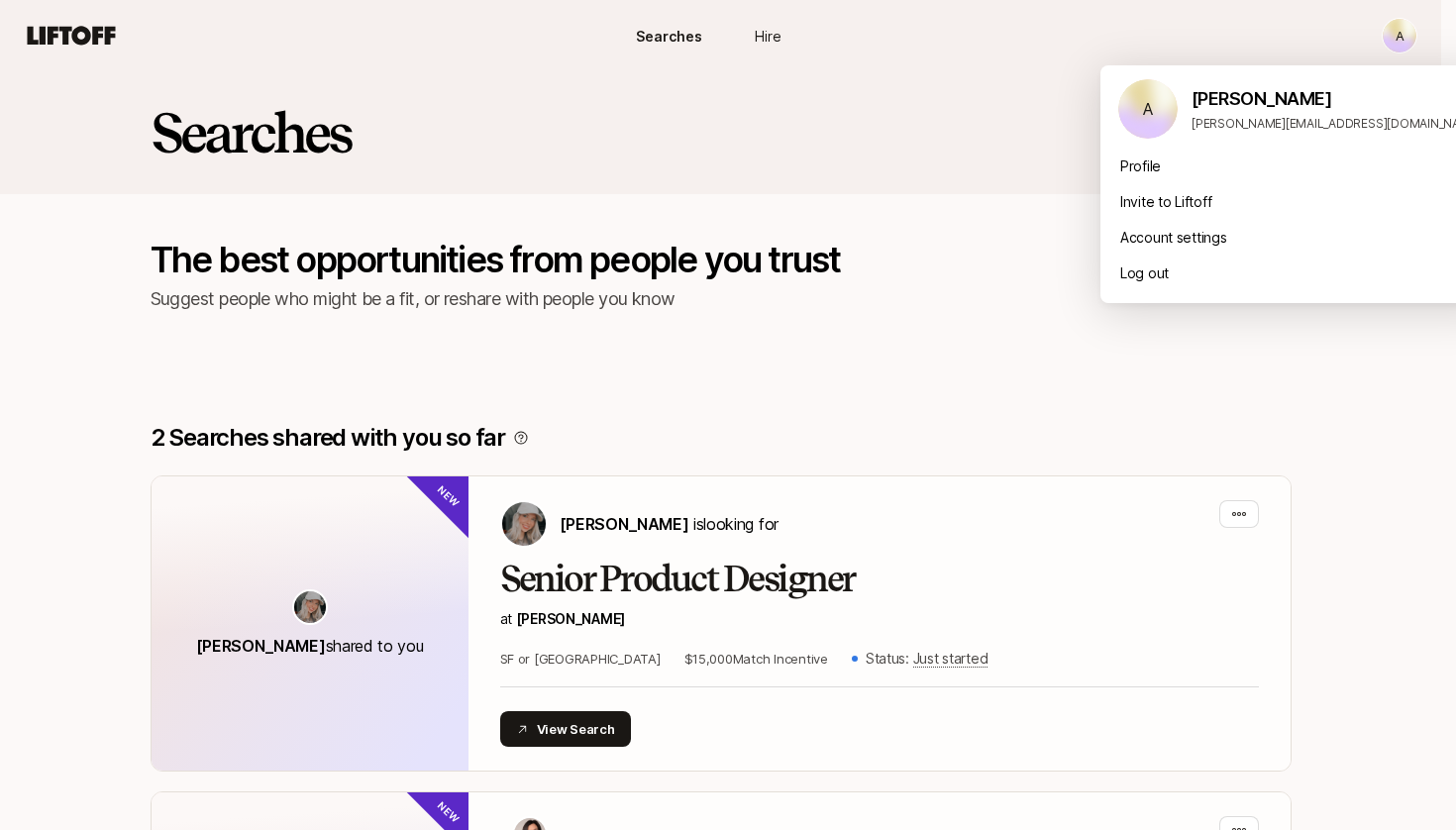 click on "a Searches Hire Searches Hire a Searches The best opportunities from people you trust Suggest people who might be a fit, or reshare with people you know FAQs 2 Searches shared
with you so far [PERSON_NAME]  shared to you New [PERSON_NAME]   is  looking for Senior Product Designer at   [PERSON_NAME] or NY $15,000  Match Incentive   Status:   Just started View Search Liftoff  shared to you New [PERSON_NAME]  and  [PERSON_NAME]   are  looking for Contract Content Writer & Strategist at   Liftoff $1,000  Match Incentive   Status:   Early interviewing View Search Get access to more Searches, vetted by Liftoff Request access  Recent Searches live on Liftoff Director of Product Design at Fintech Startup Director of Product Design at Fintech Startup Director of Product Design at Fintech Startup [US_STATE], [GEOGRAPHIC_DATA] Status:  Just started Viewed by people from Chief Product Officer at Consumer Marketplace Chief Product Officer at Consumer Marketplace Chief Product Officer at Consumer Marketplace [GEOGRAPHIC_DATA], [GEOGRAPHIC_DATA] FAQs" at bounding box center (728, 415) 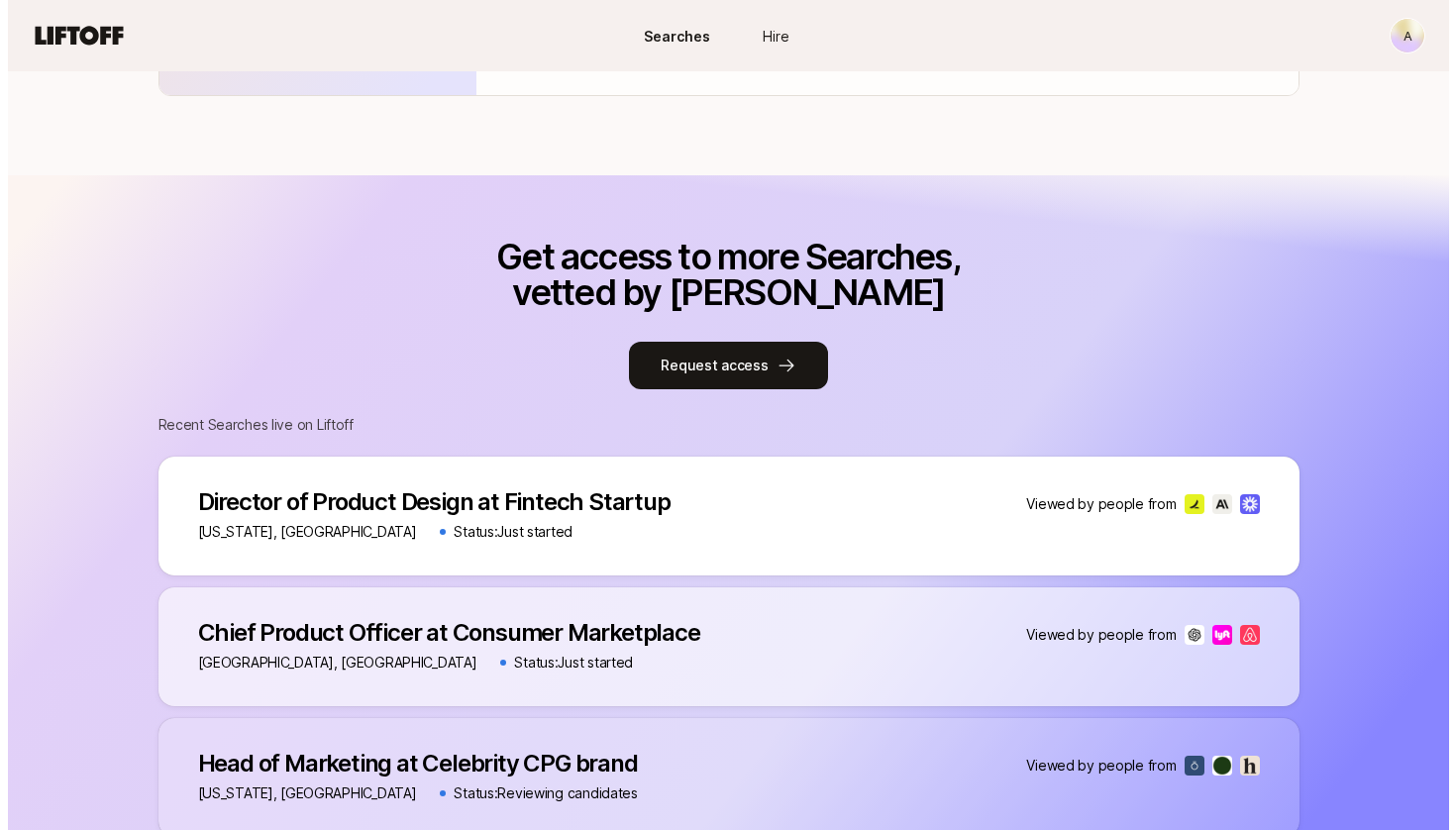 scroll, scrollTop: 987, scrollLeft: 0, axis: vertical 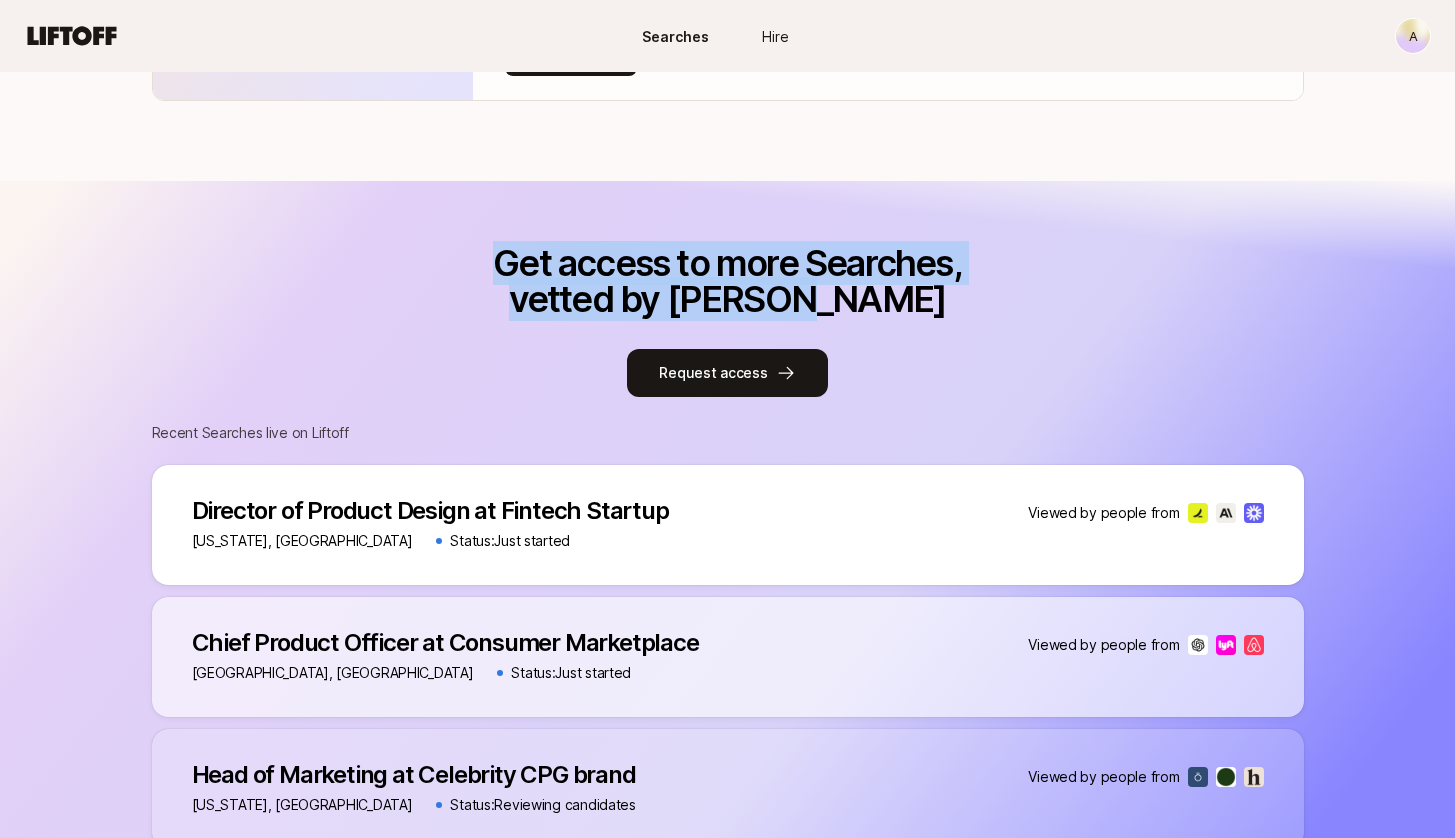 drag, startPoint x: 504, startPoint y: 269, endPoint x: 854, endPoint y: 309, distance: 352.2783 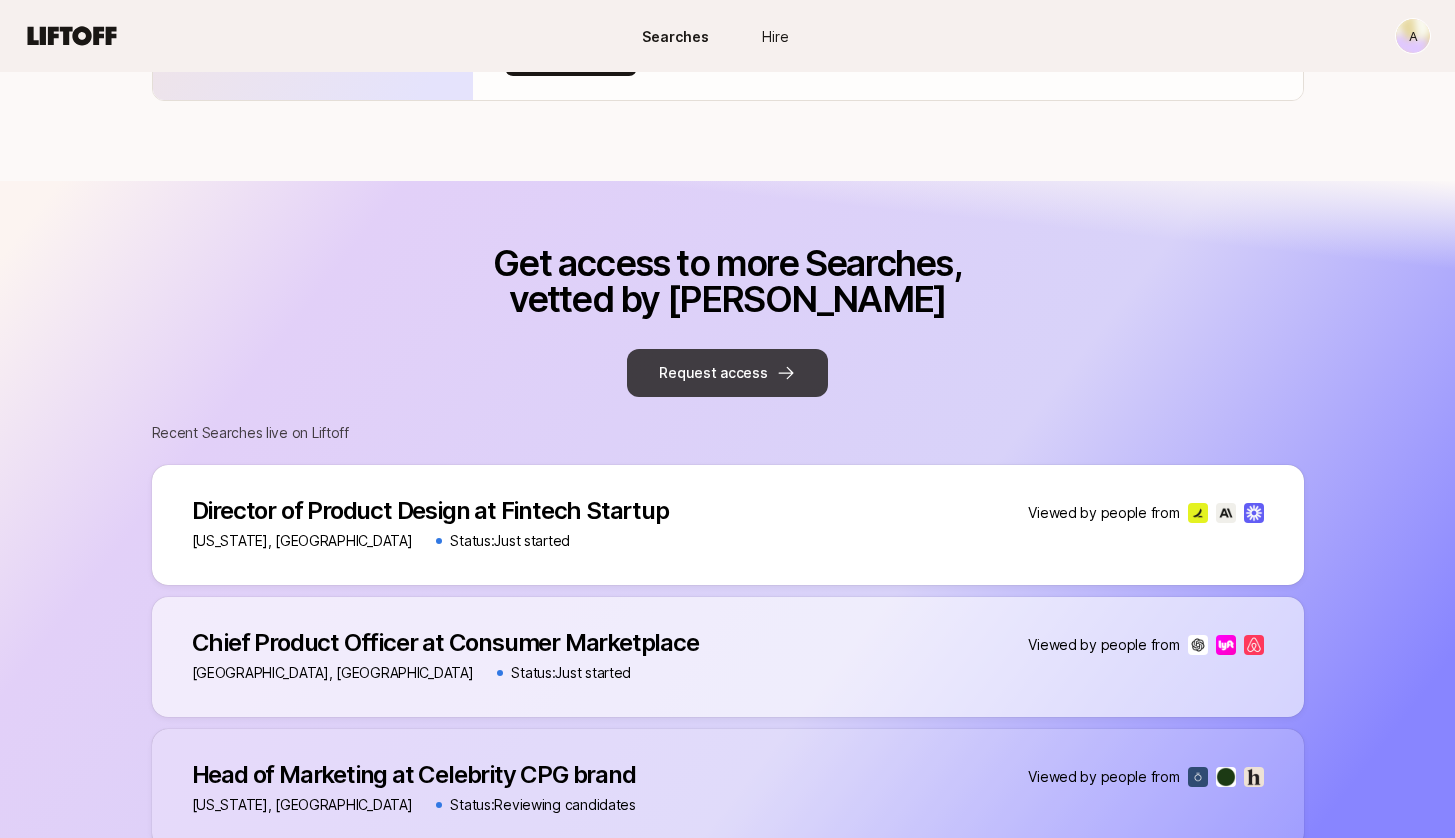 click on "Request access" at bounding box center (727, 373) 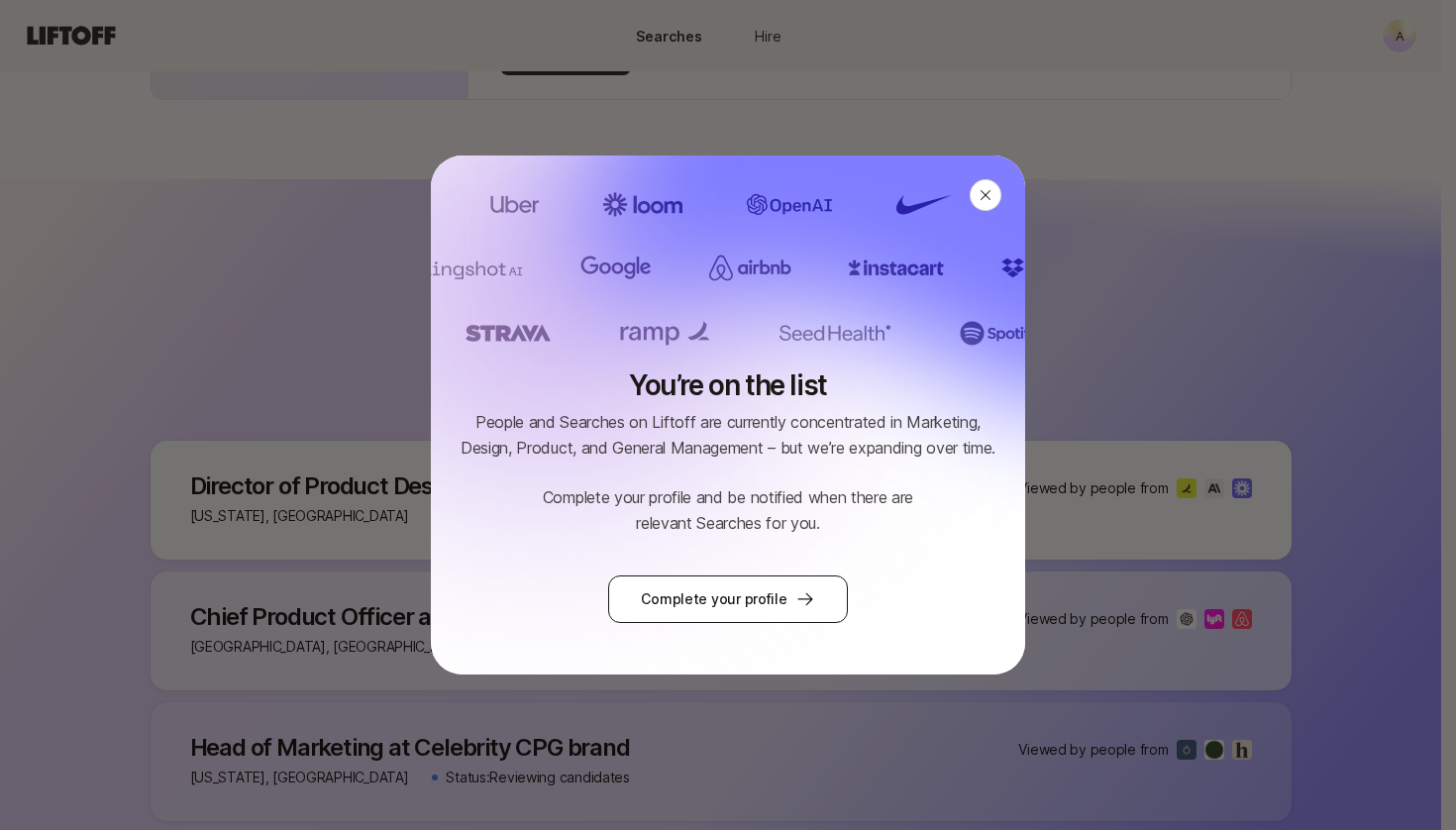 click on "Complete your profile" at bounding box center (727, 599) 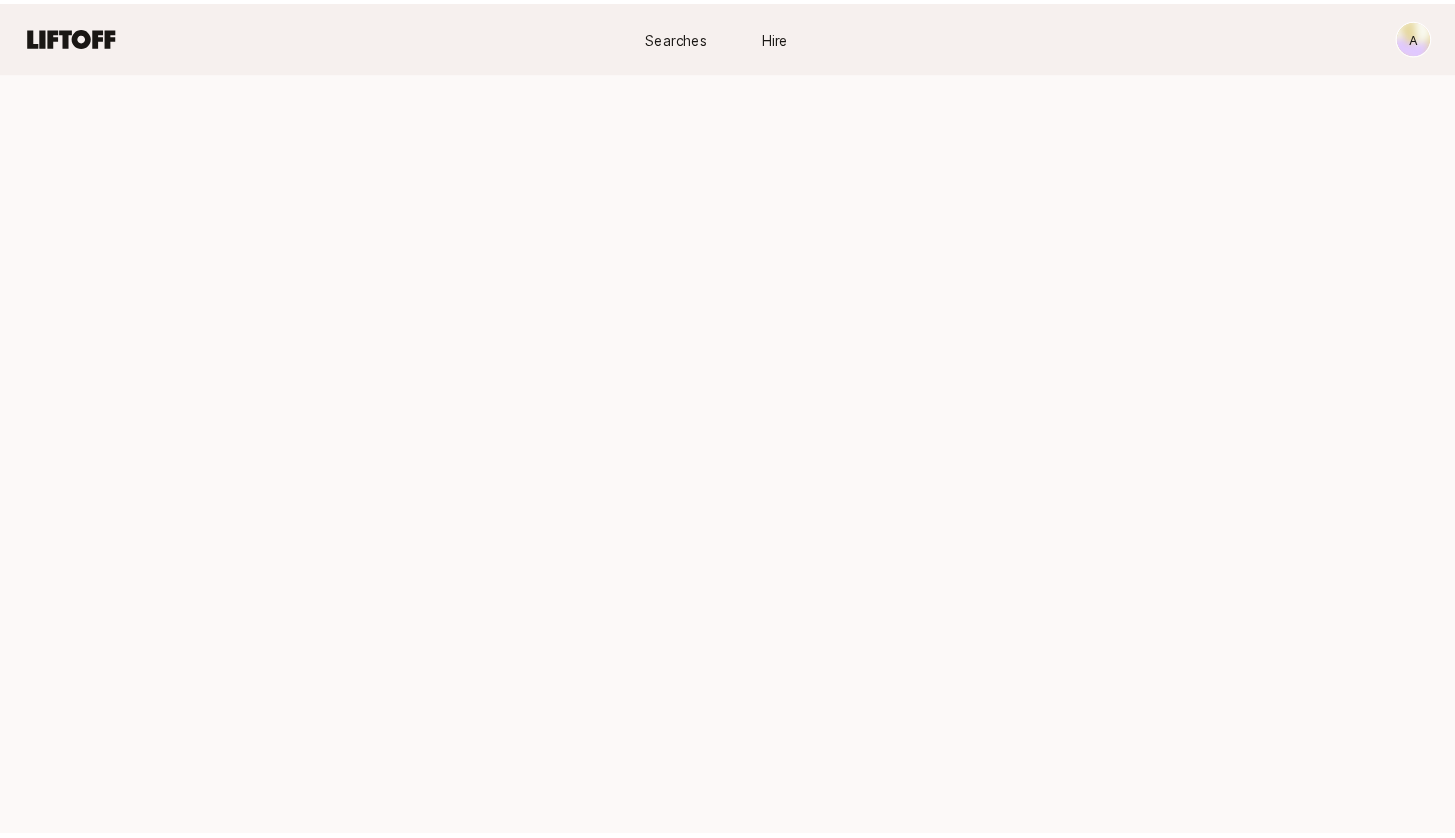 scroll, scrollTop: 0, scrollLeft: 0, axis: both 